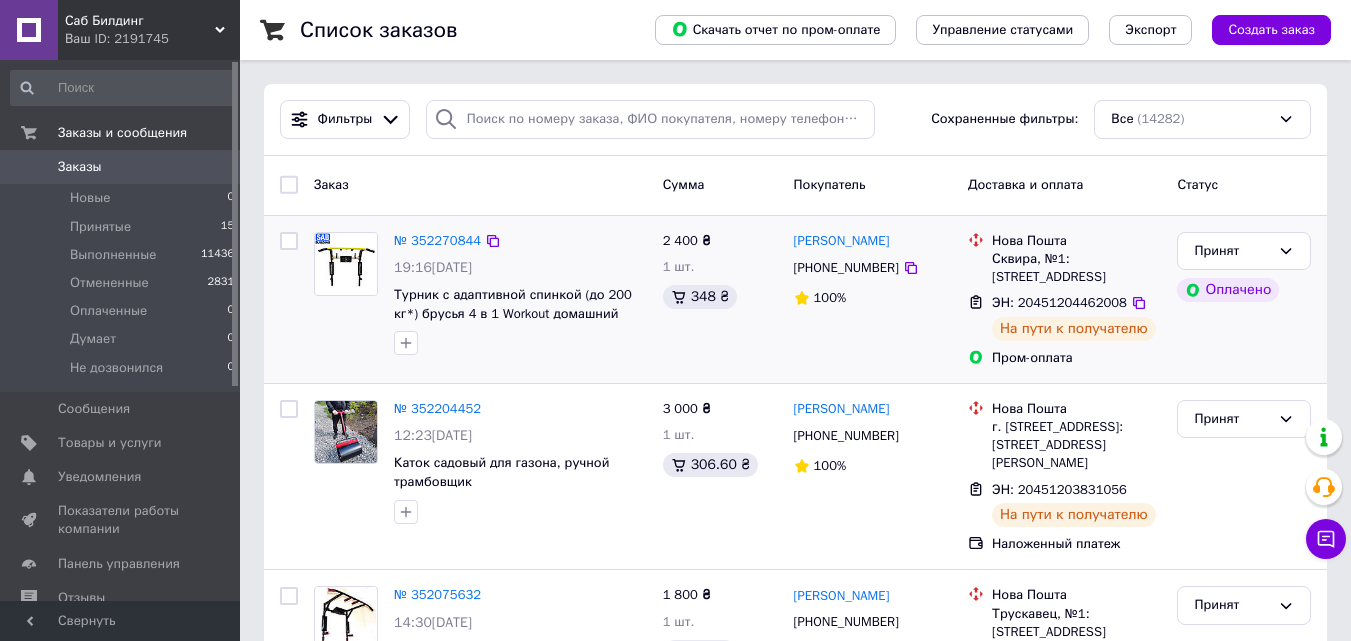 scroll, scrollTop: 0, scrollLeft: 0, axis: both 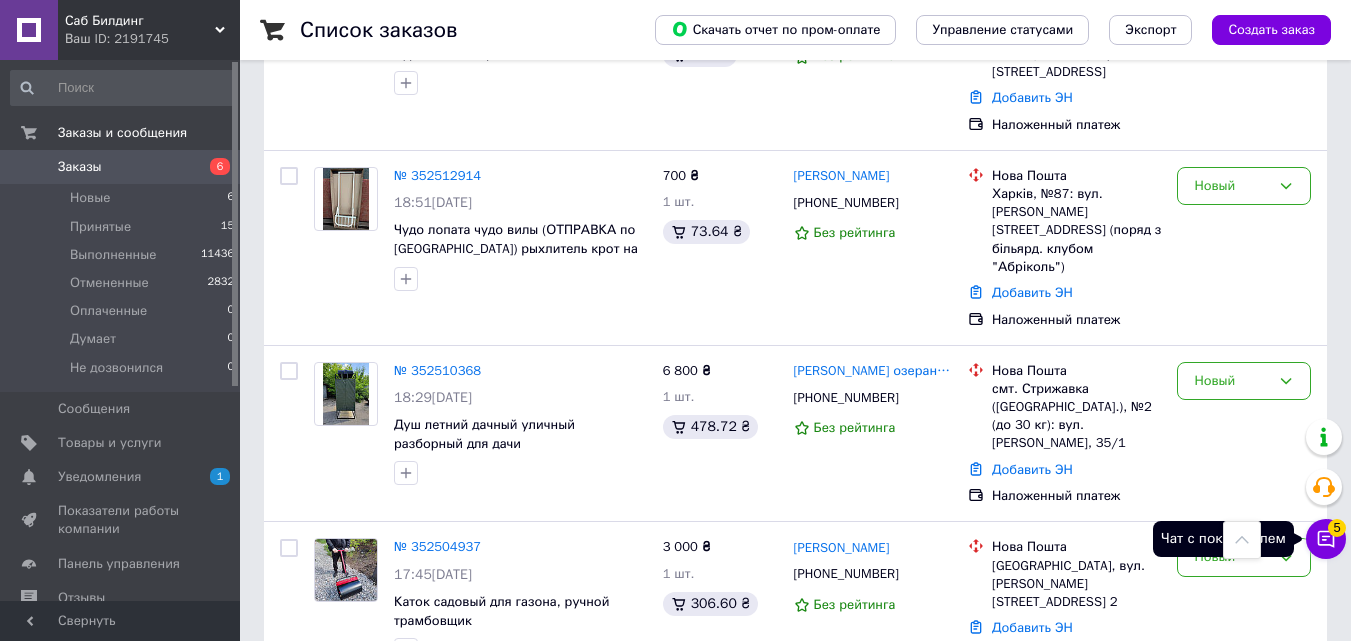 click 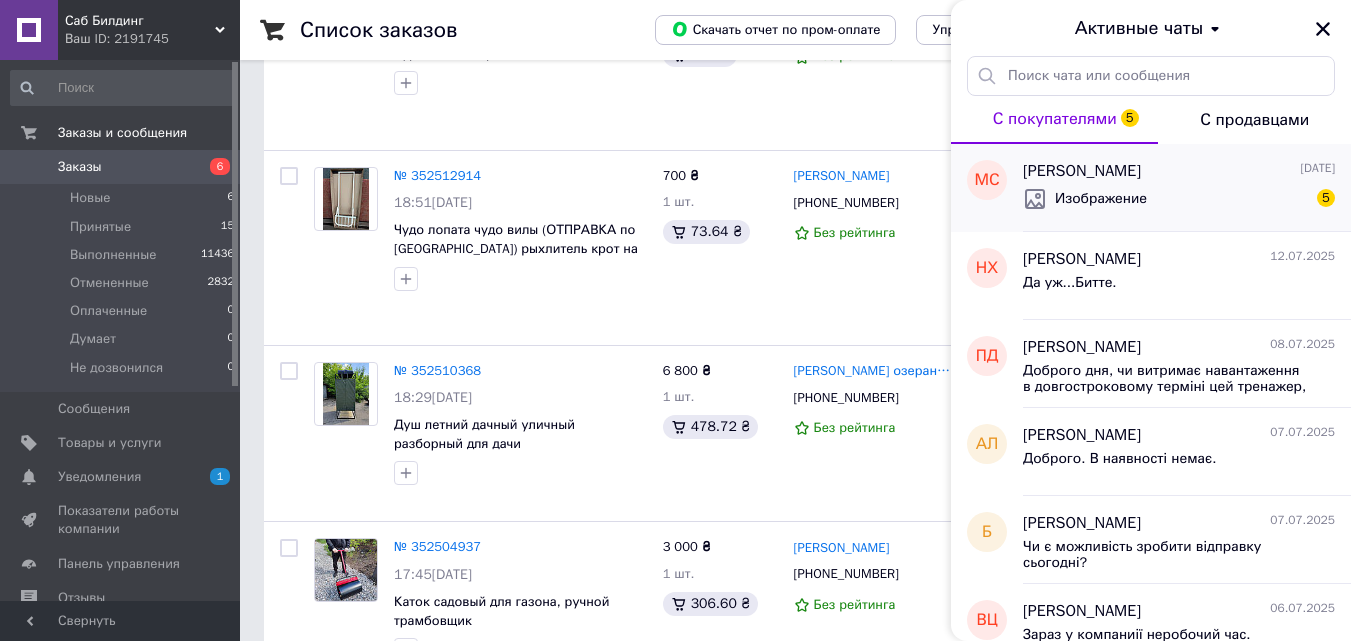 click on "Изображение" at bounding box center [1101, 199] 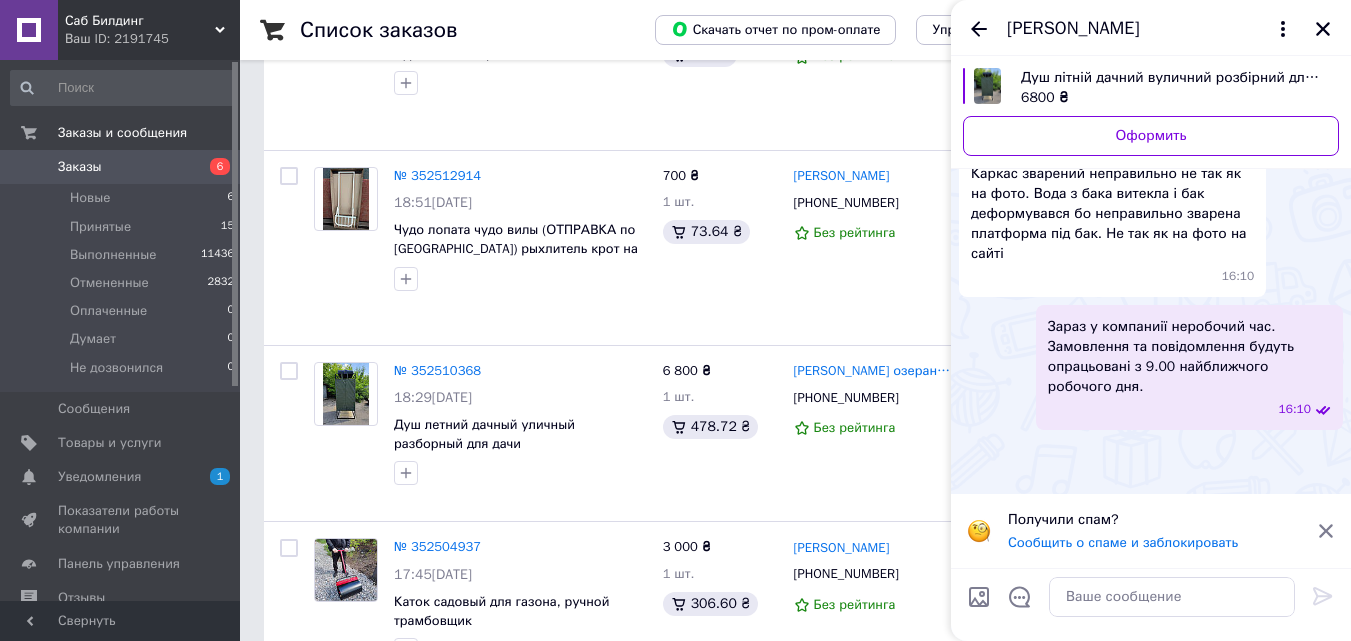 scroll, scrollTop: 732, scrollLeft: 0, axis: vertical 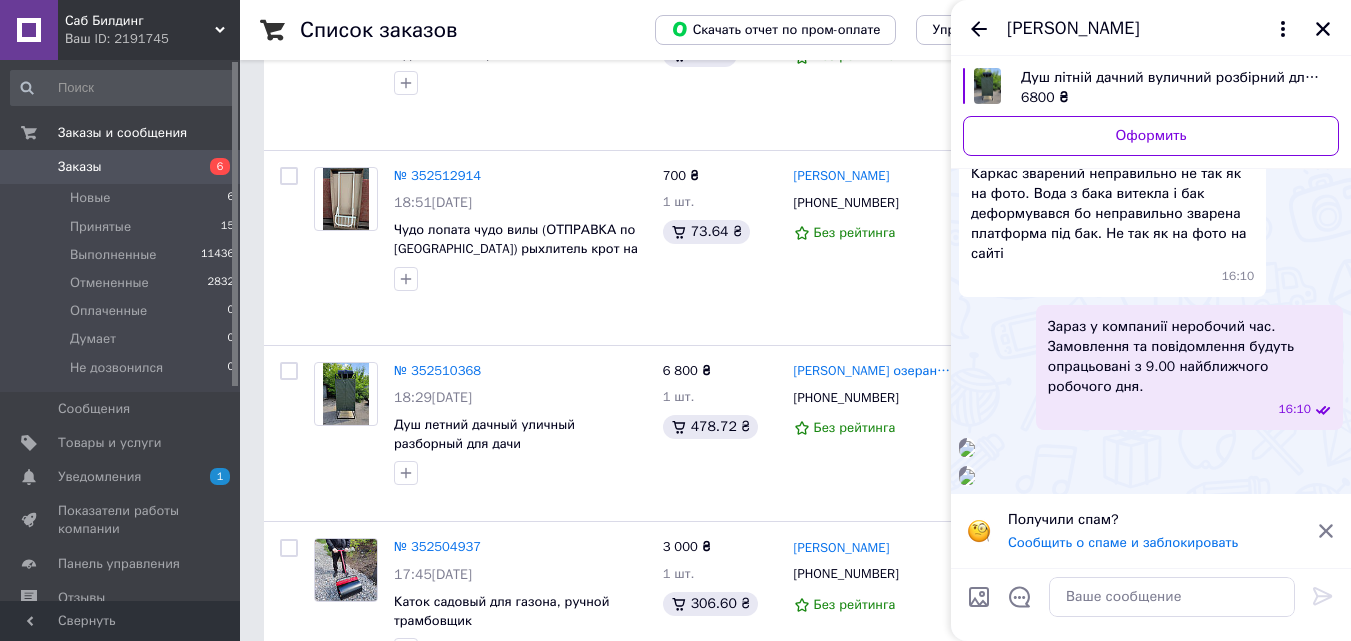 click 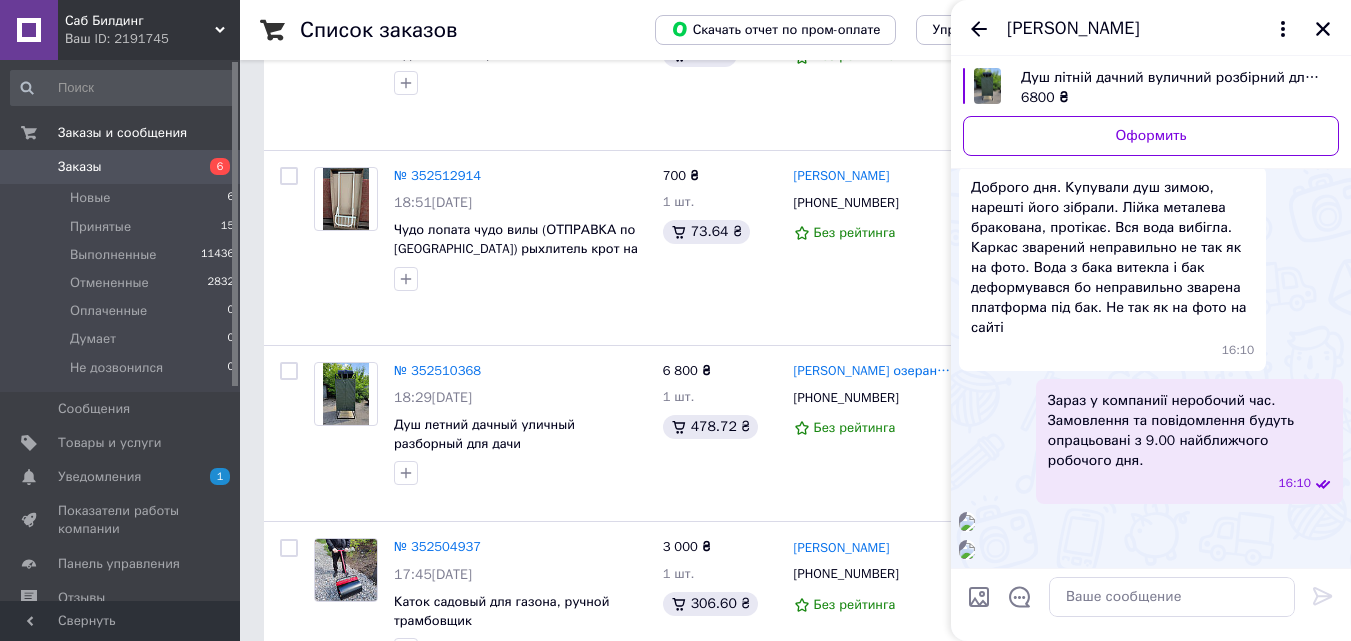 scroll, scrollTop: 359, scrollLeft: 0, axis: vertical 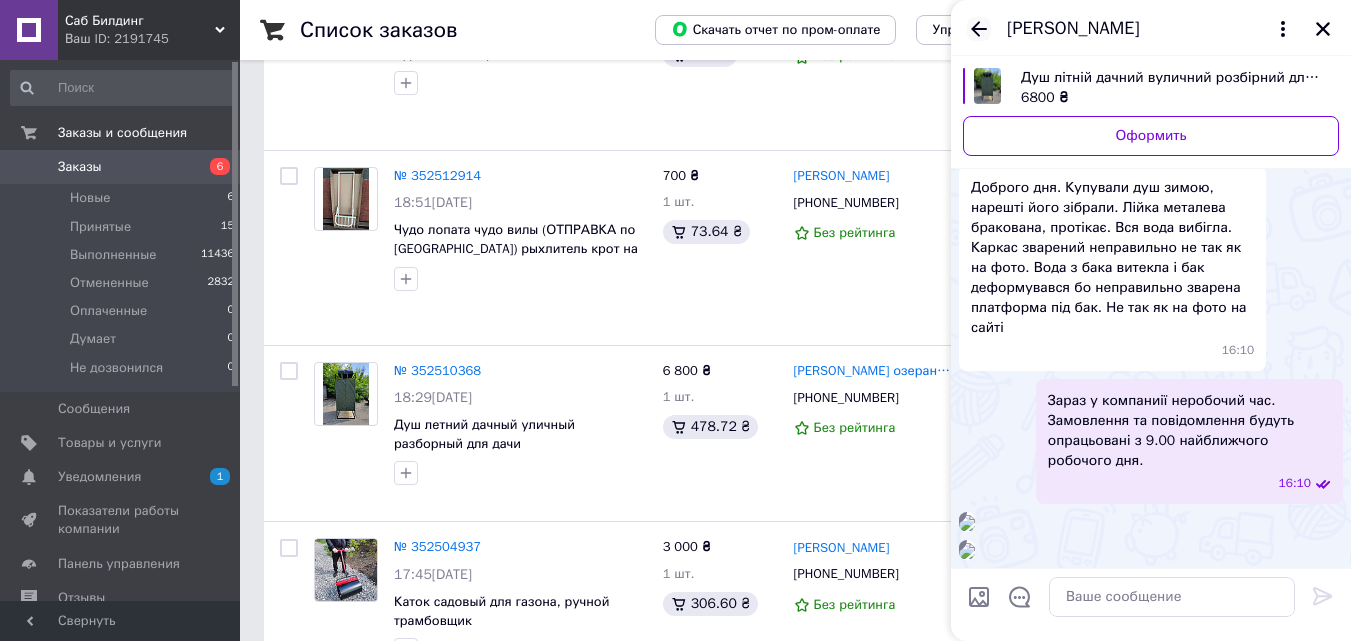click 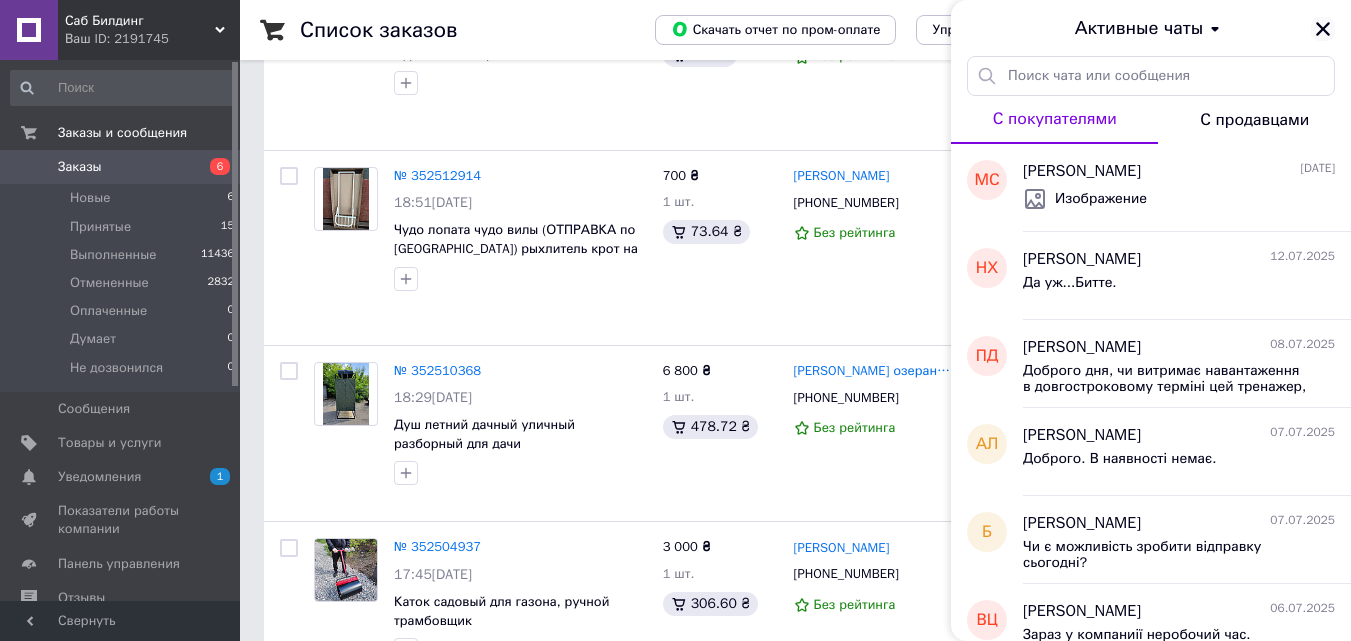 click 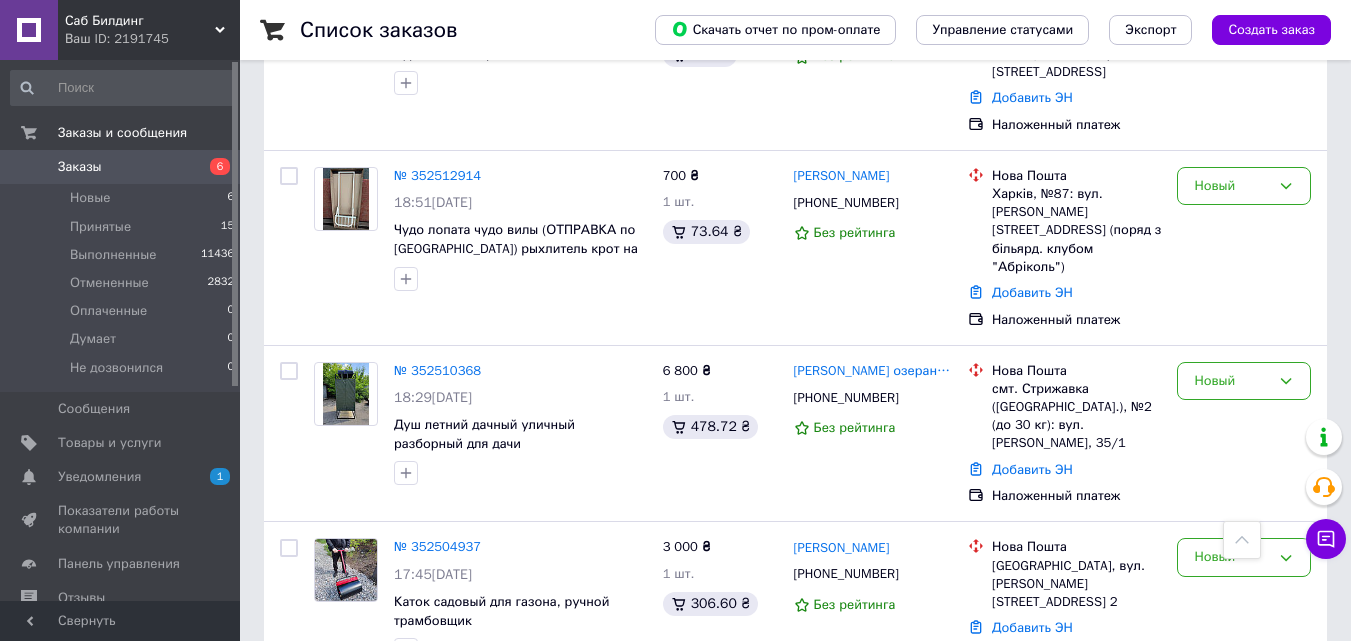 click on "Уведомления" at bounding box center (99, 477) 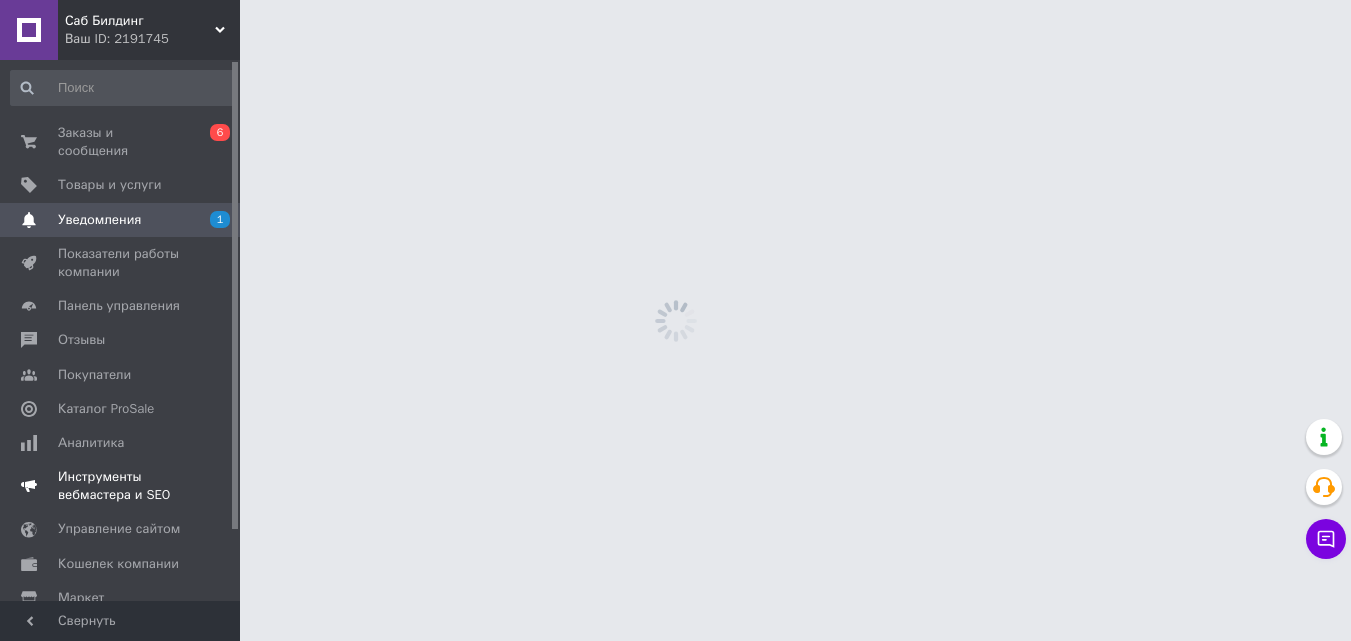 scroll, scrollTop: 0, scrollLeft: 0, axis: both 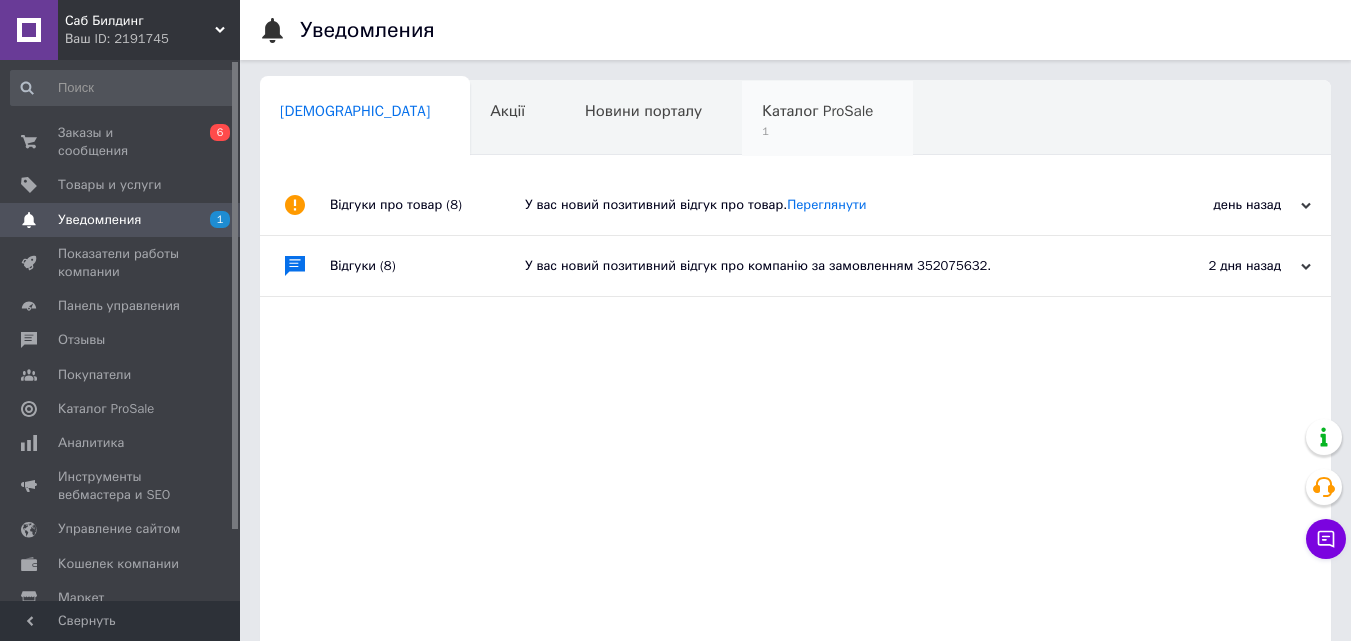 click on "Каталог ProSale" at bounding box center (817, 111) 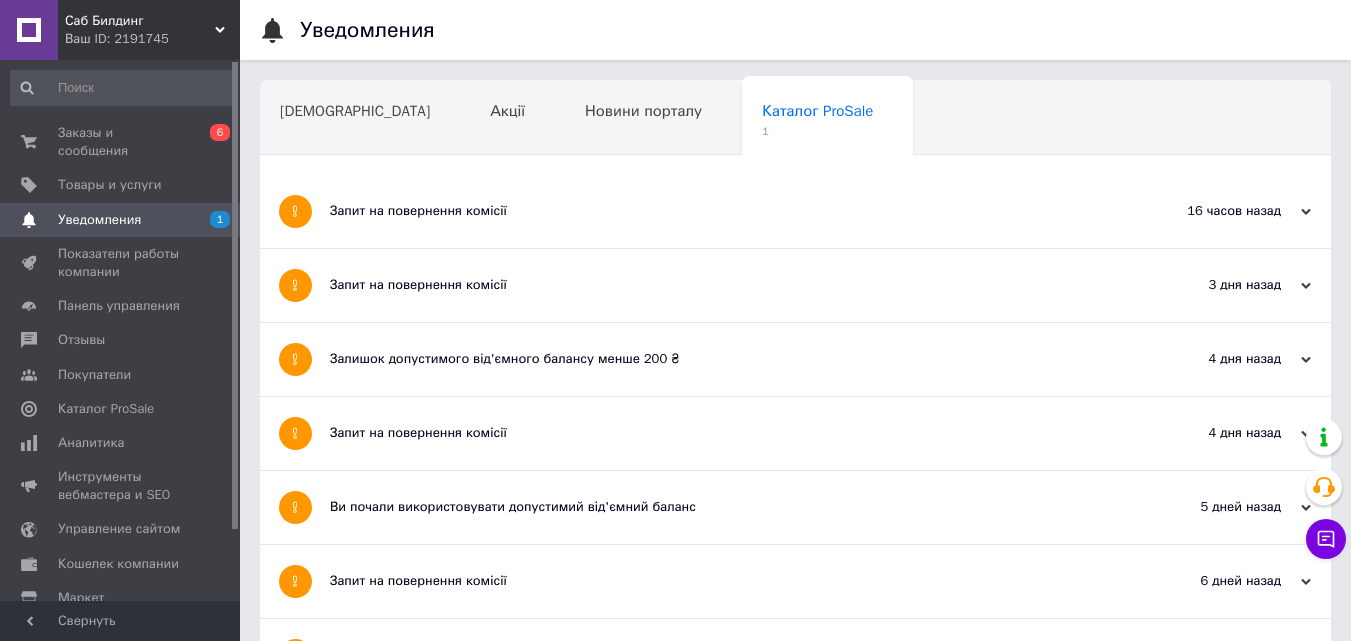 click on "Запит на повернення комісії" at bounding box center [720, 211] 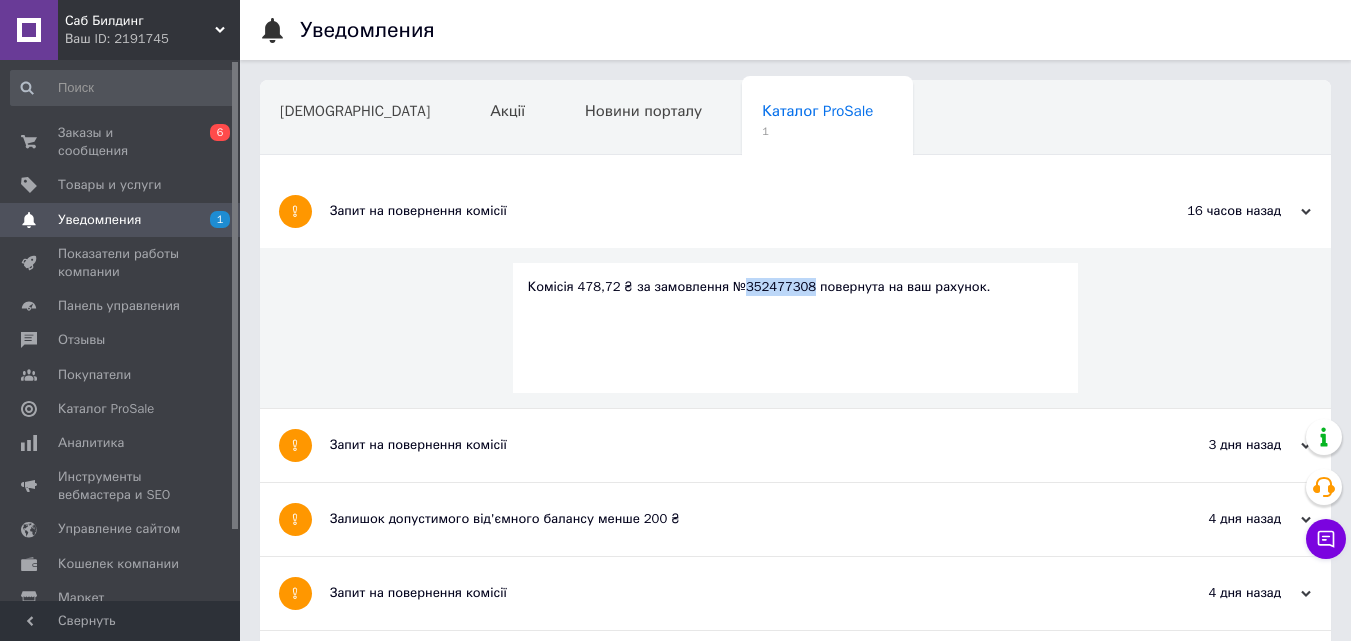 drag, startPoint x: 792, startPoint y: 288, endPoint x: 734, endPoint y: 288, distance: 58 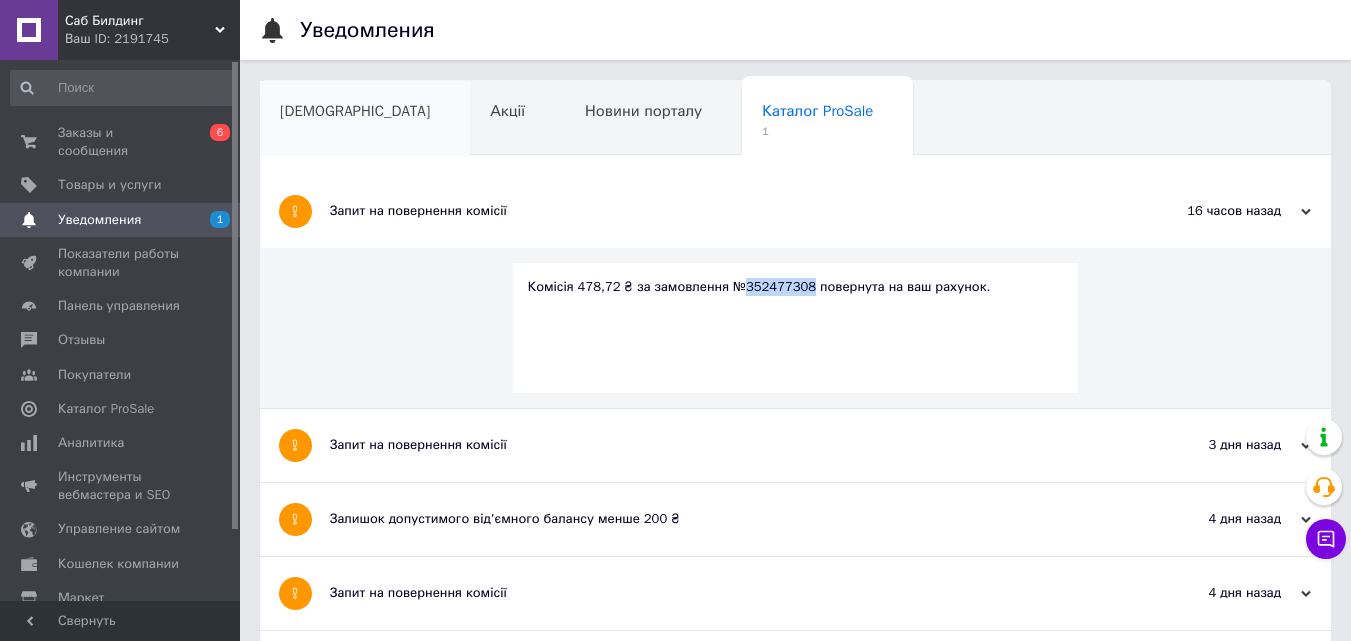 click on "Сповіщення" at bounding box center [355, 111] 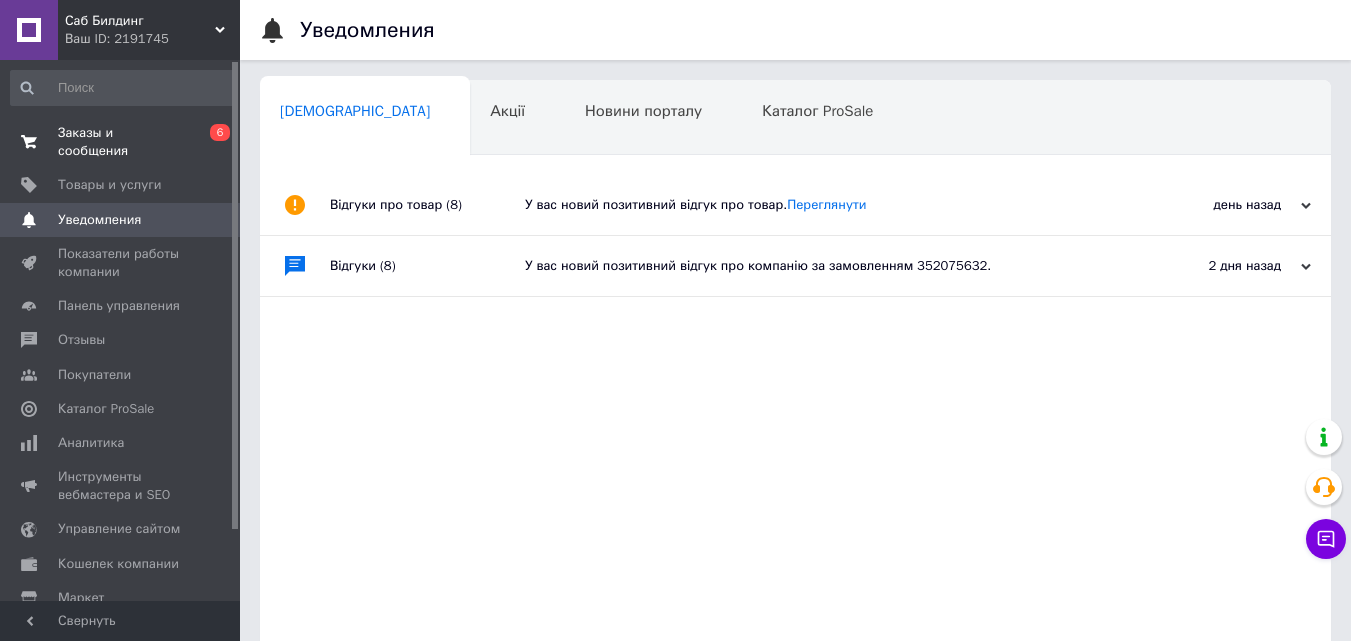 click on "Заказы и сообщения" at bounding box center [121, 142] 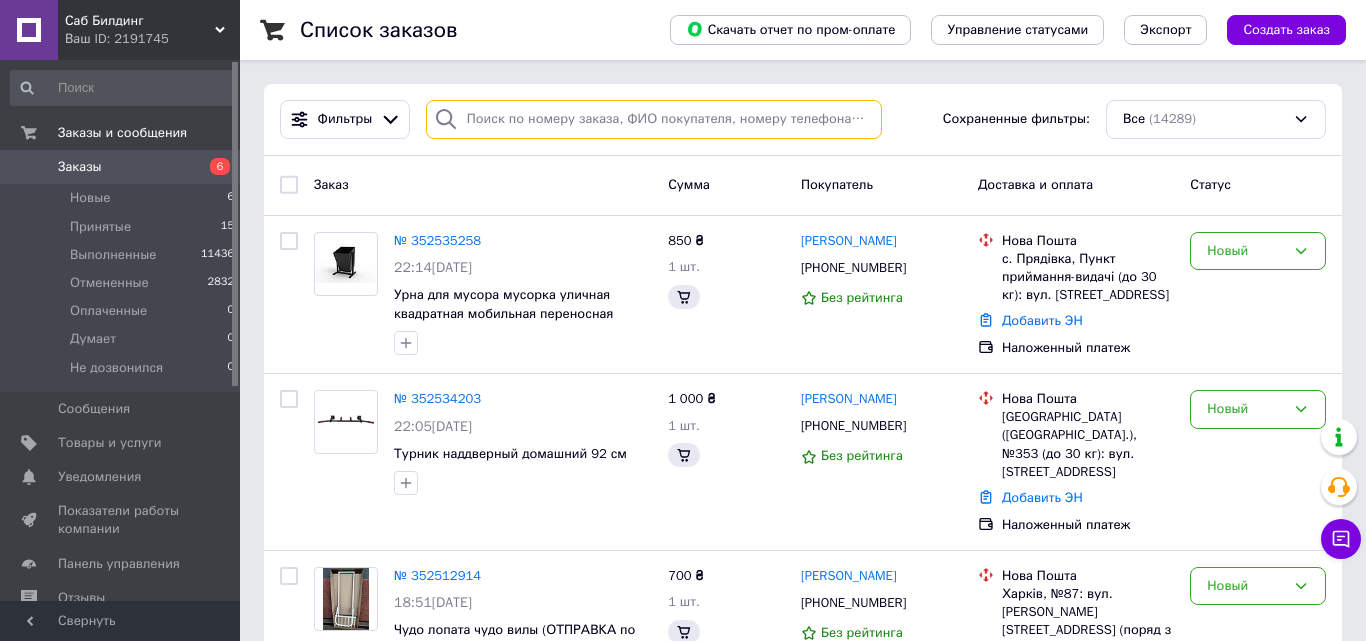 click at bounding box center (654, 119) 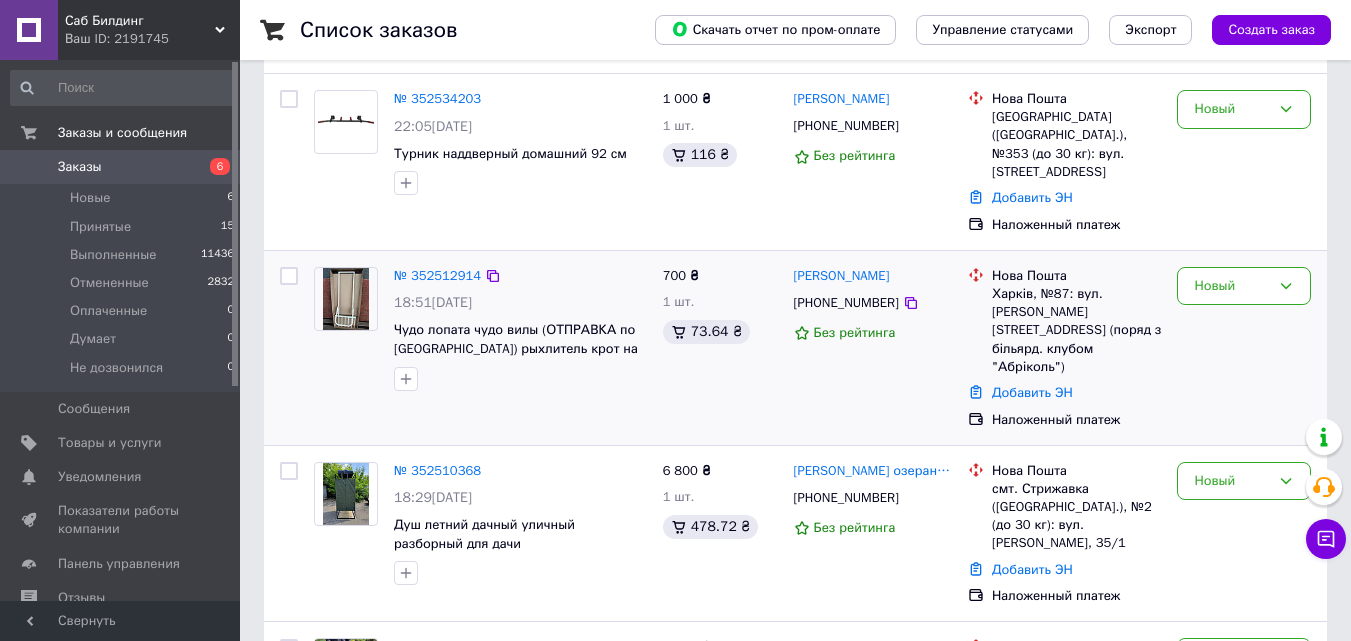 scroll, scrollTop: 0, scrollLeft: 0, axis: both 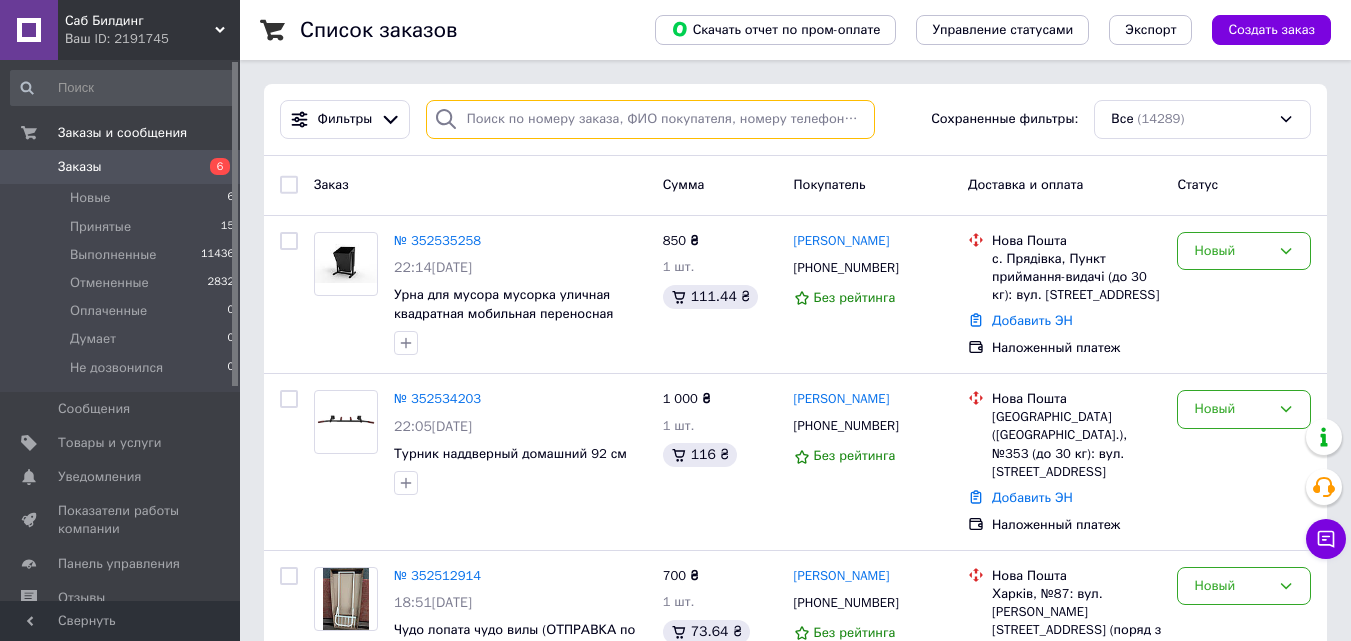 click at bounding box center [650, 119] 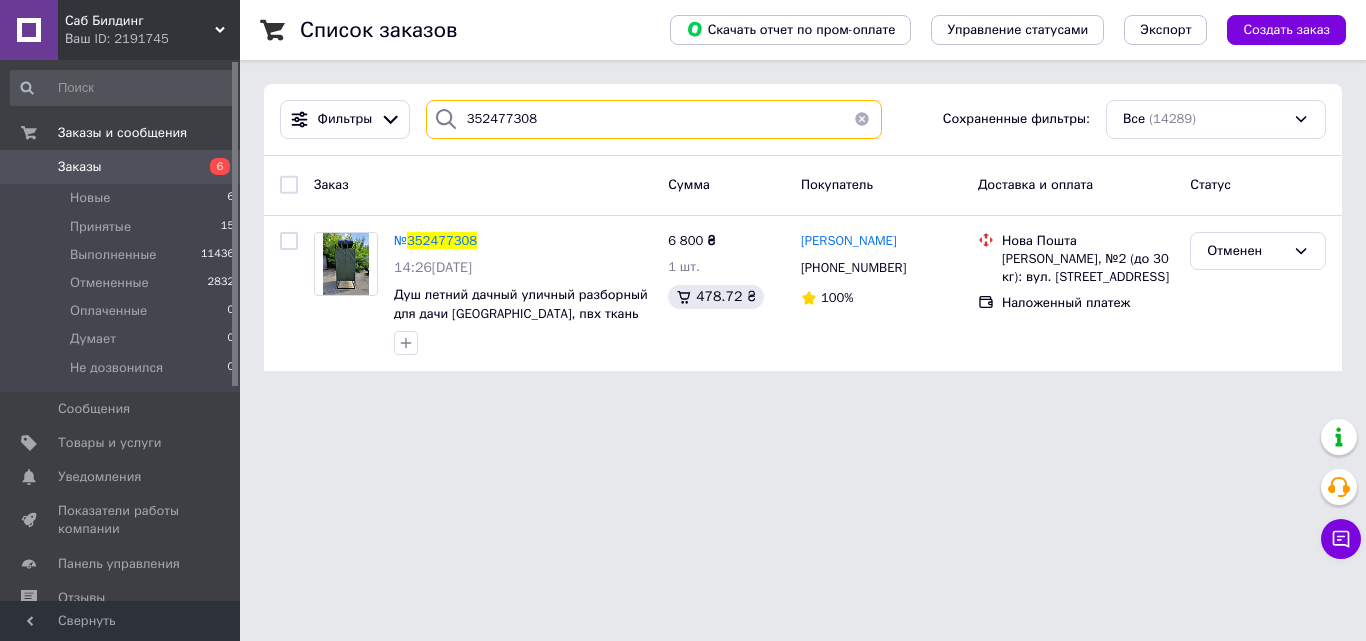 type on "352477308" 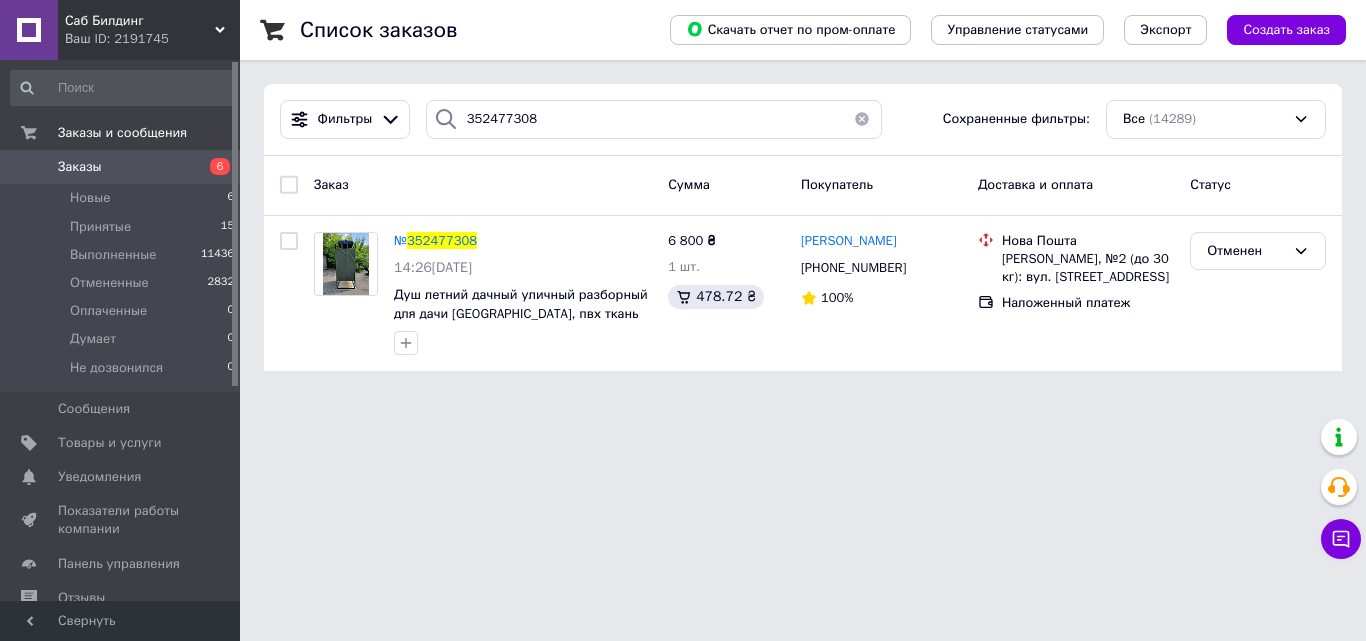 click at bounding box center [862, 119] 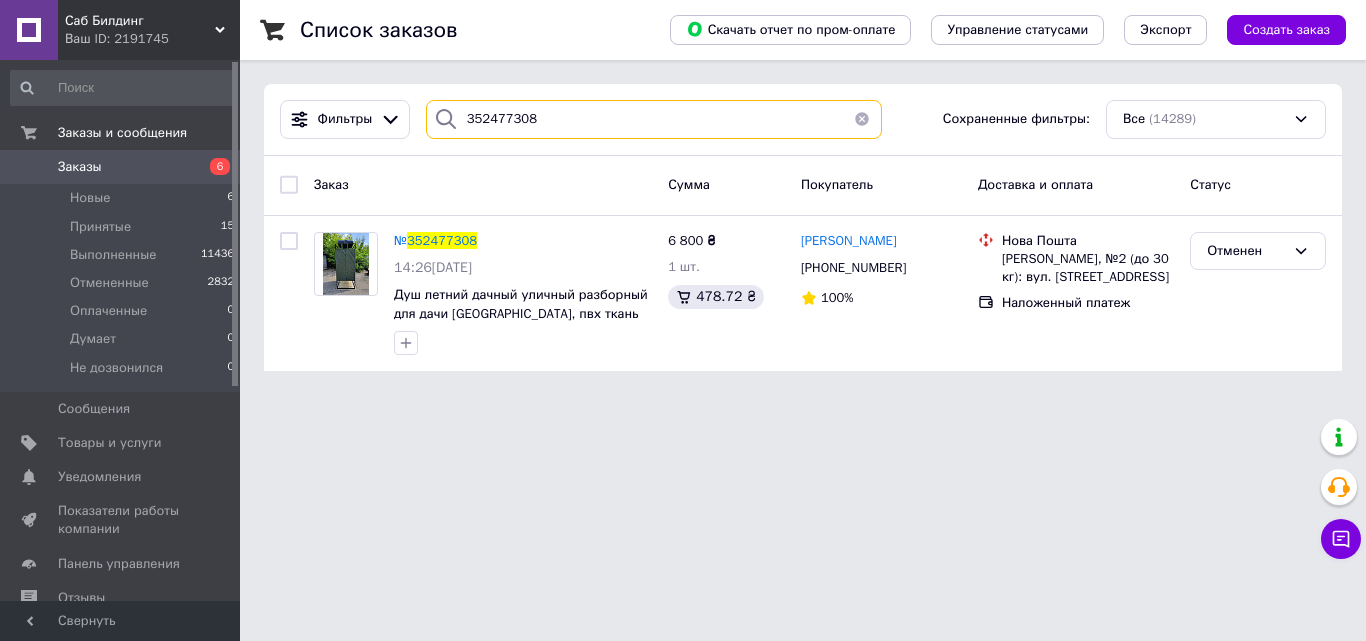 type 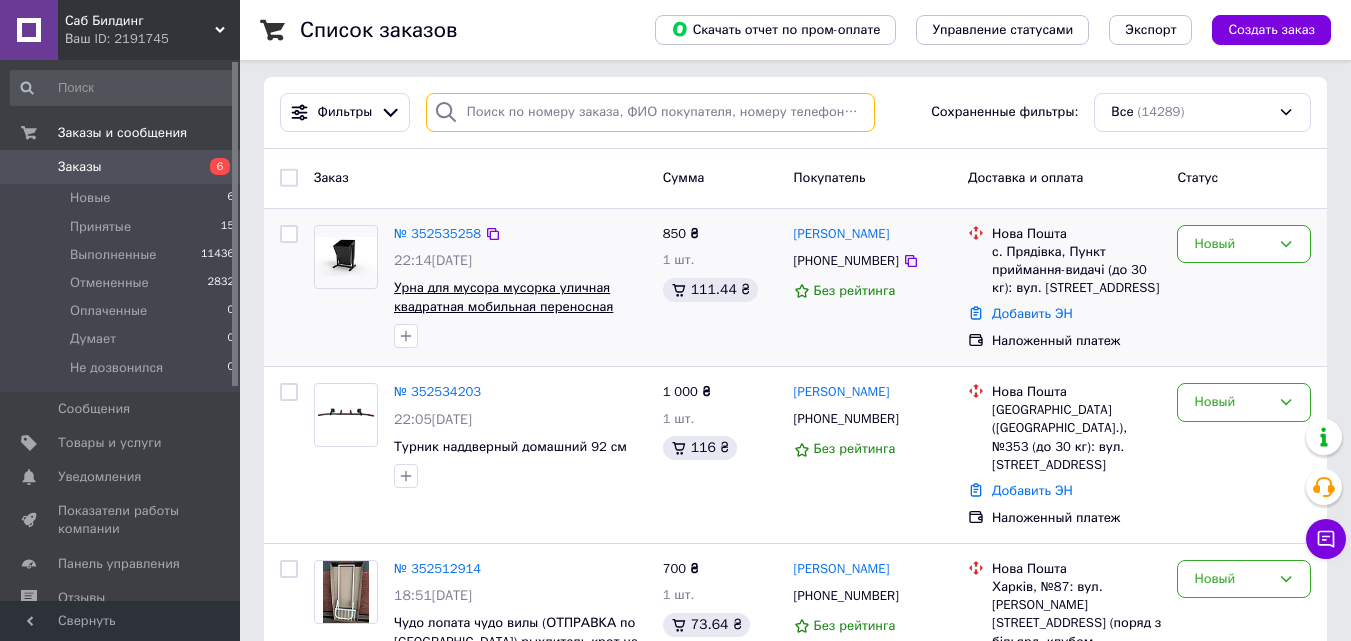 scroll, scrollTop: 0, scrollLeft: 0, axis: both 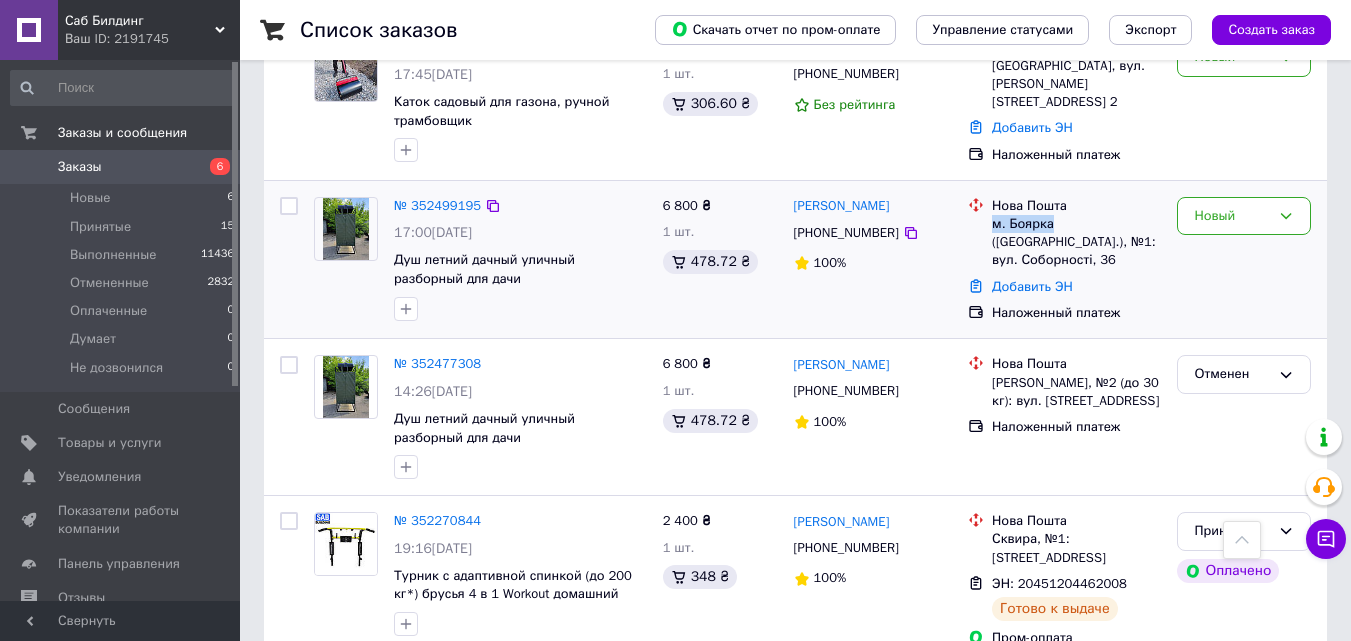drag, startPoint x: 1047, startPoint y: 154, endPoint x: 994, endPoint y: 154, distance: 53 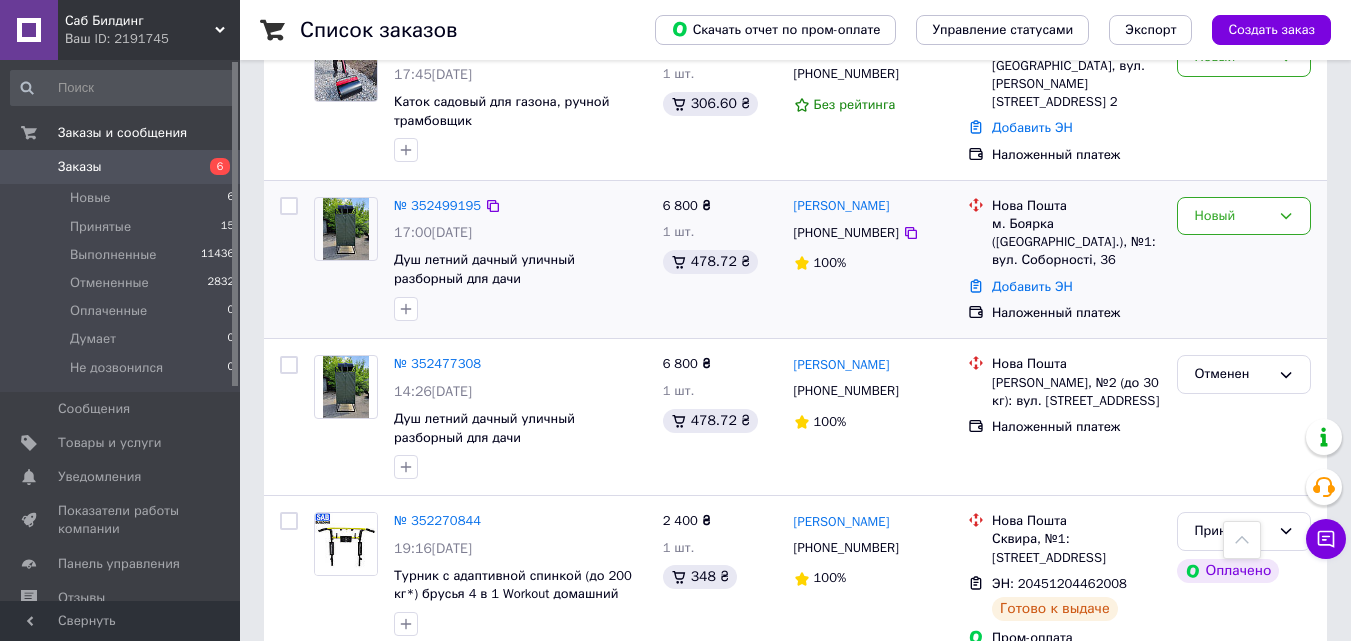 click on "Мілевський Денис +380976628954 100%" at bounding box center [873, 260] 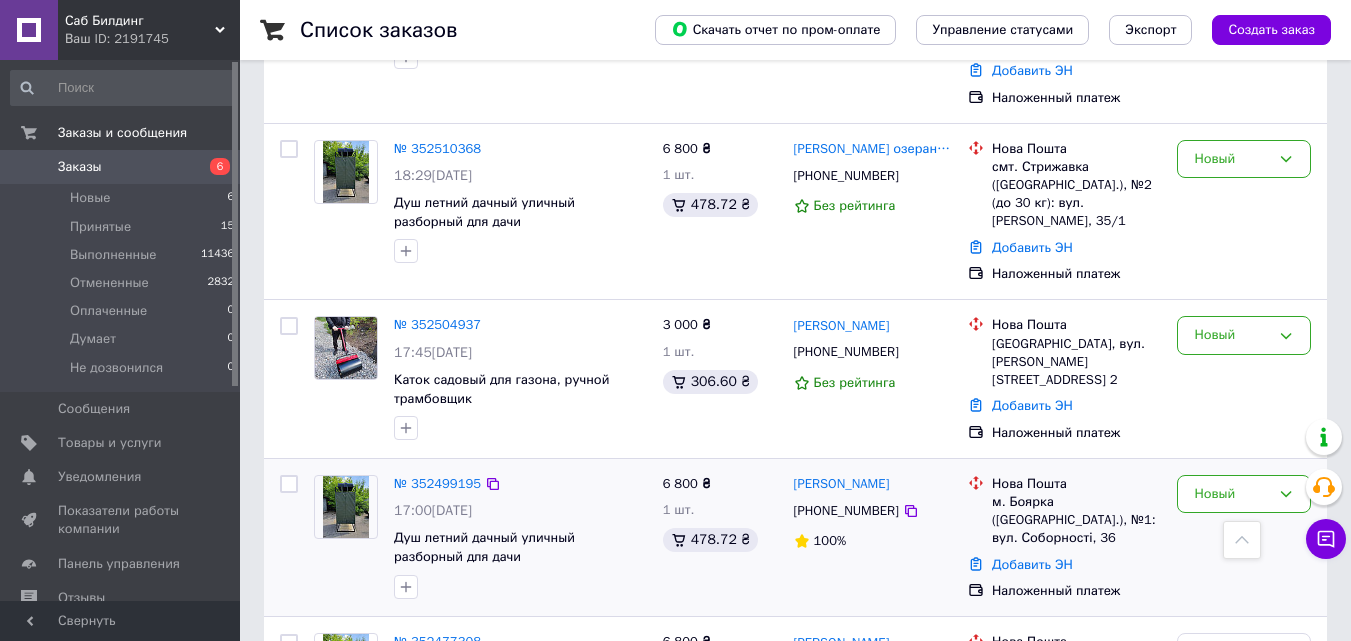 scroll, scrollTop: 600, scrollLeft: 0, axis: vertical 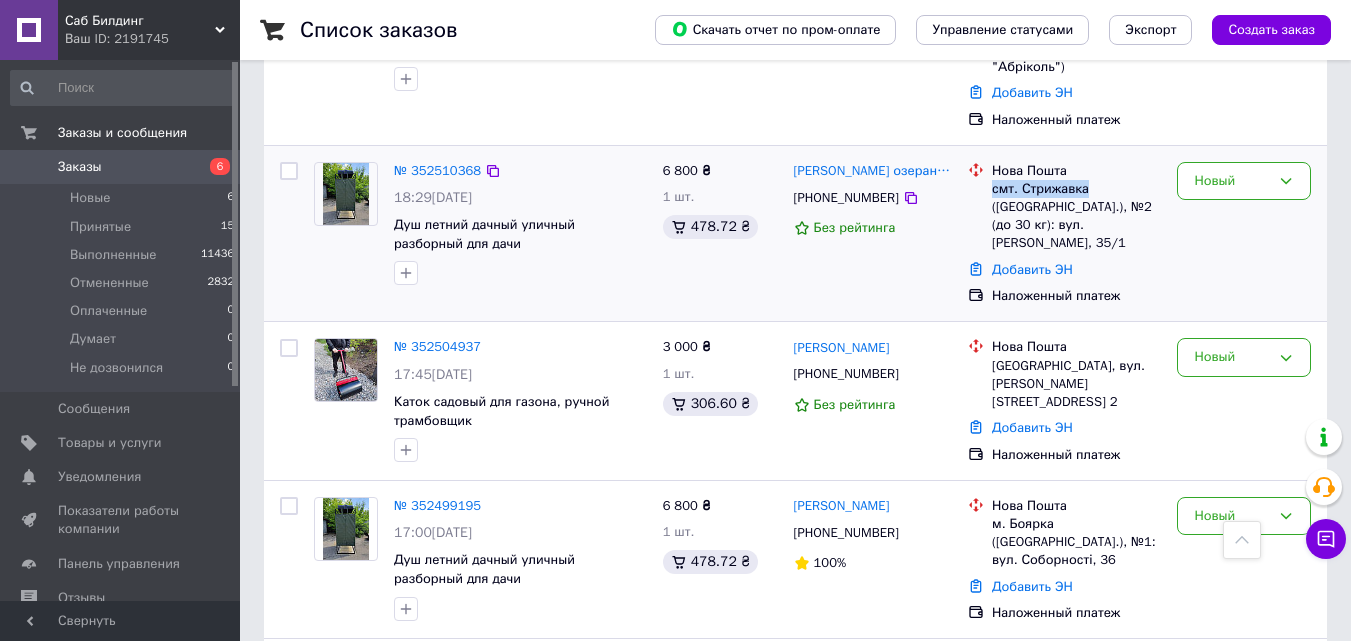 drag, startPoint x: 1082, startPoint y: 130, endPoint x: 994, endPoint y: 134, distance: 88.09086 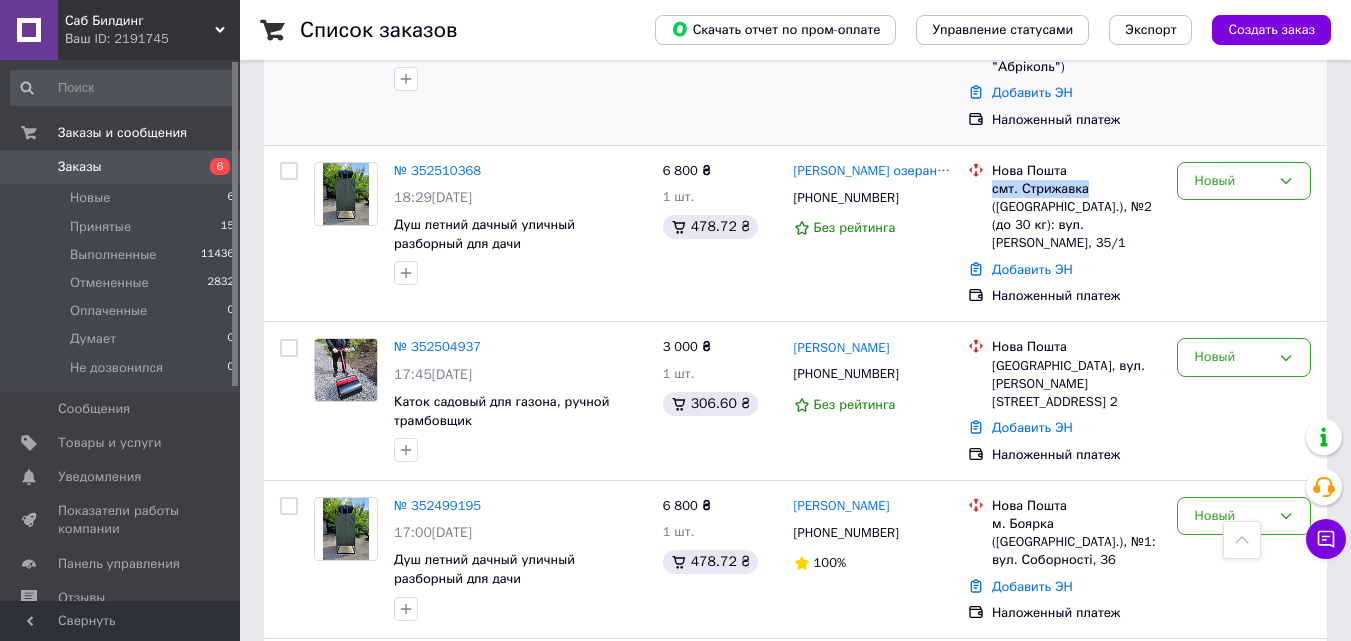copy on "смт. Стрижавка" 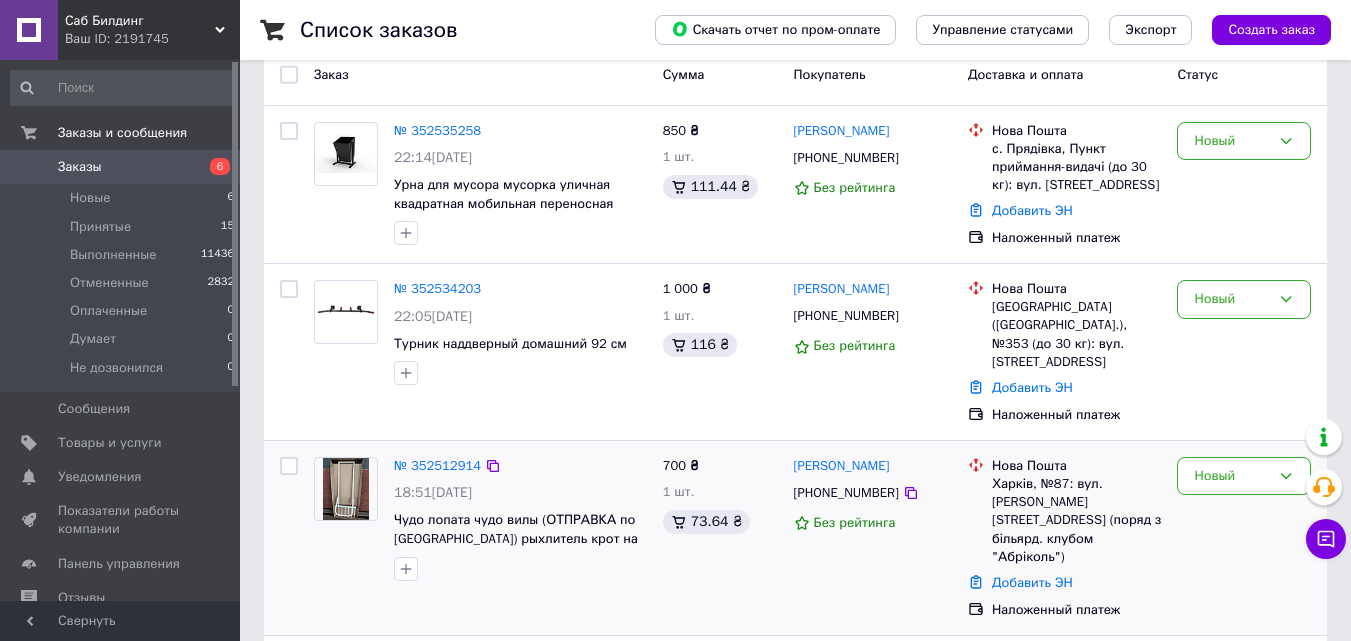 scroll, scrollTop: 100, scrollLeft: 0, axis: vertical 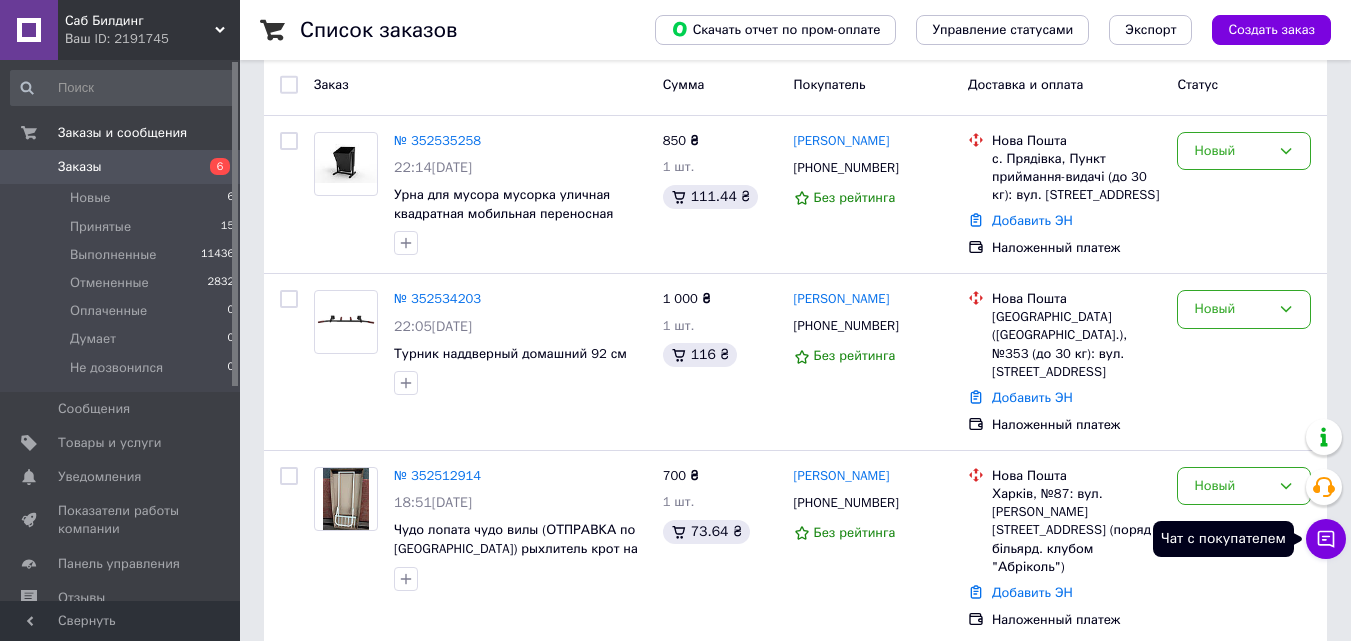 click on "Чат с покупателем" at bounding box center (1326, 539) 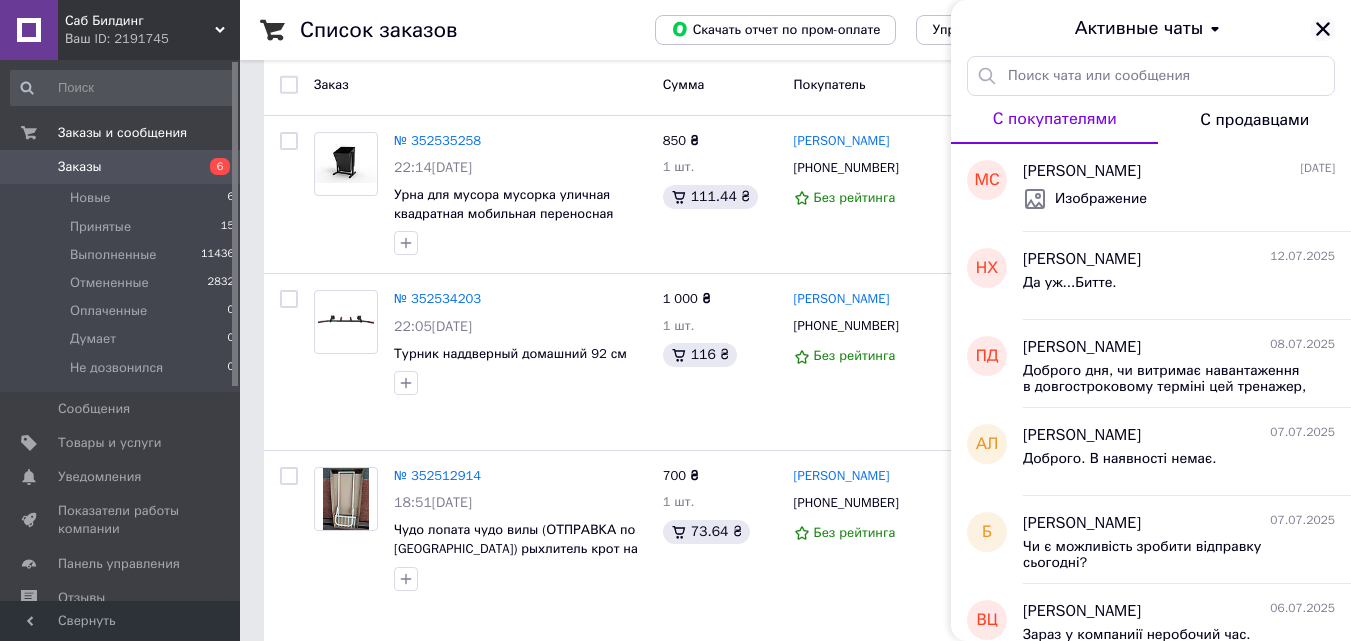 click 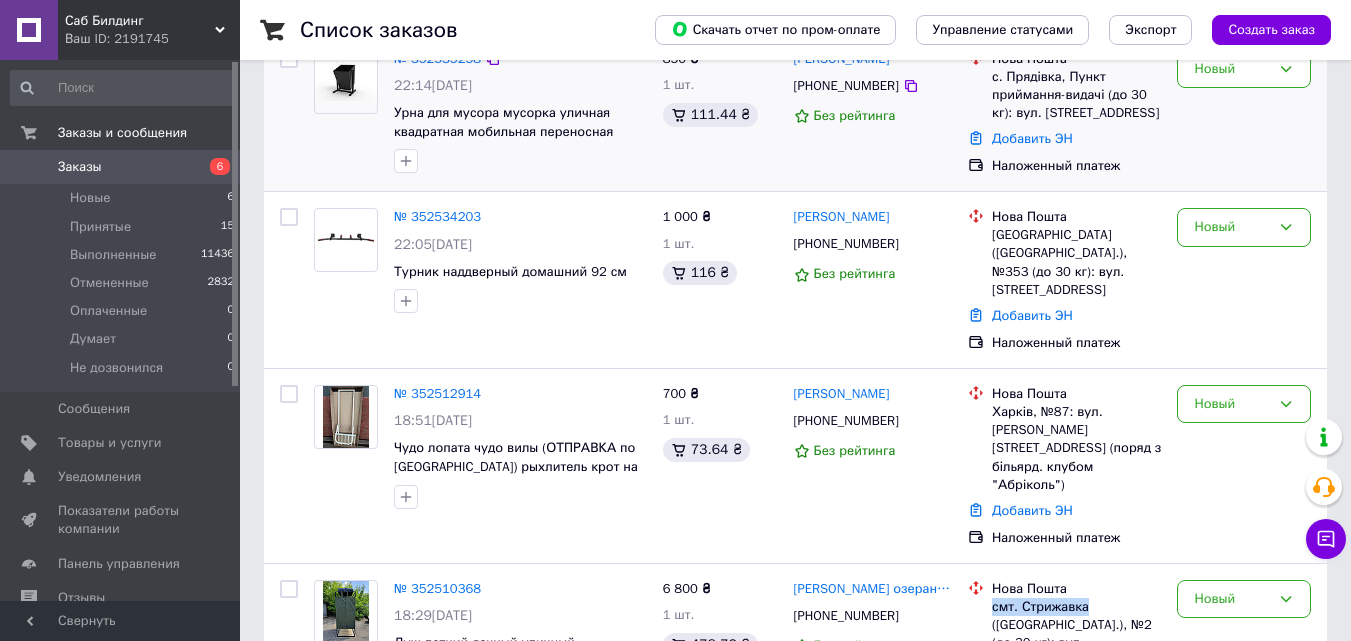 scroll, scrollTop: 300, scrollLeft: 0, axis: vertical 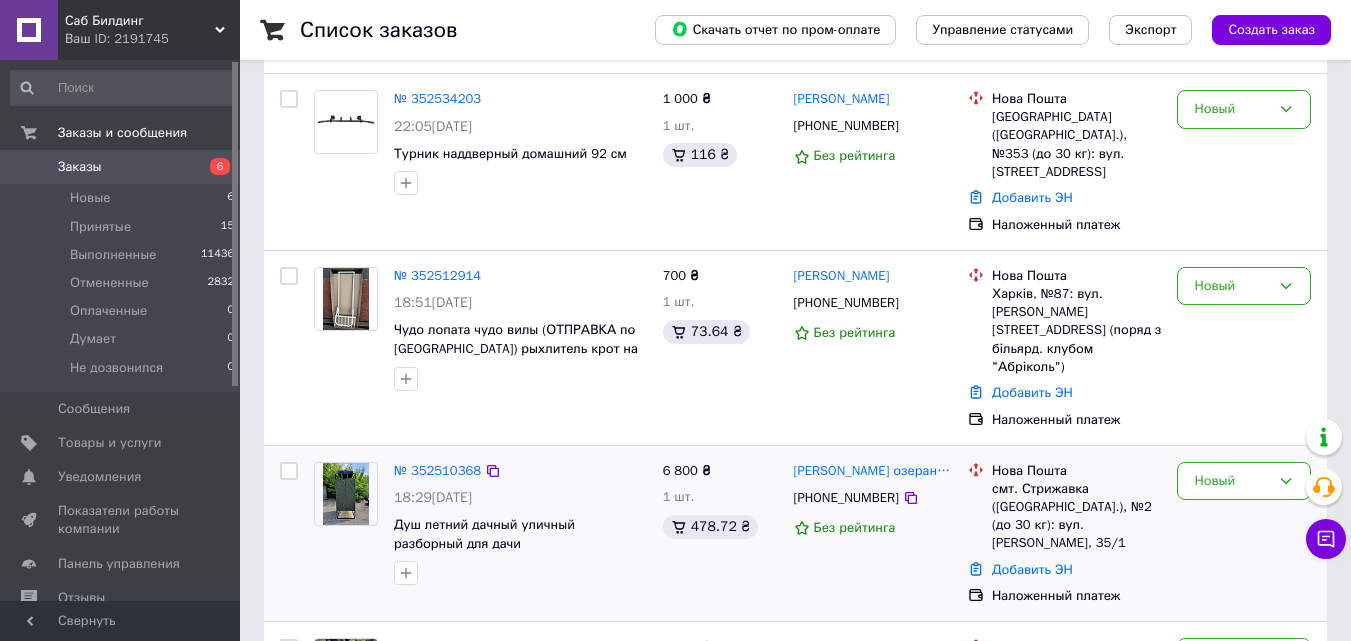 click on "Олеся озеранська +380681657203 Без рейтинга" at bounding box center [873, 534] 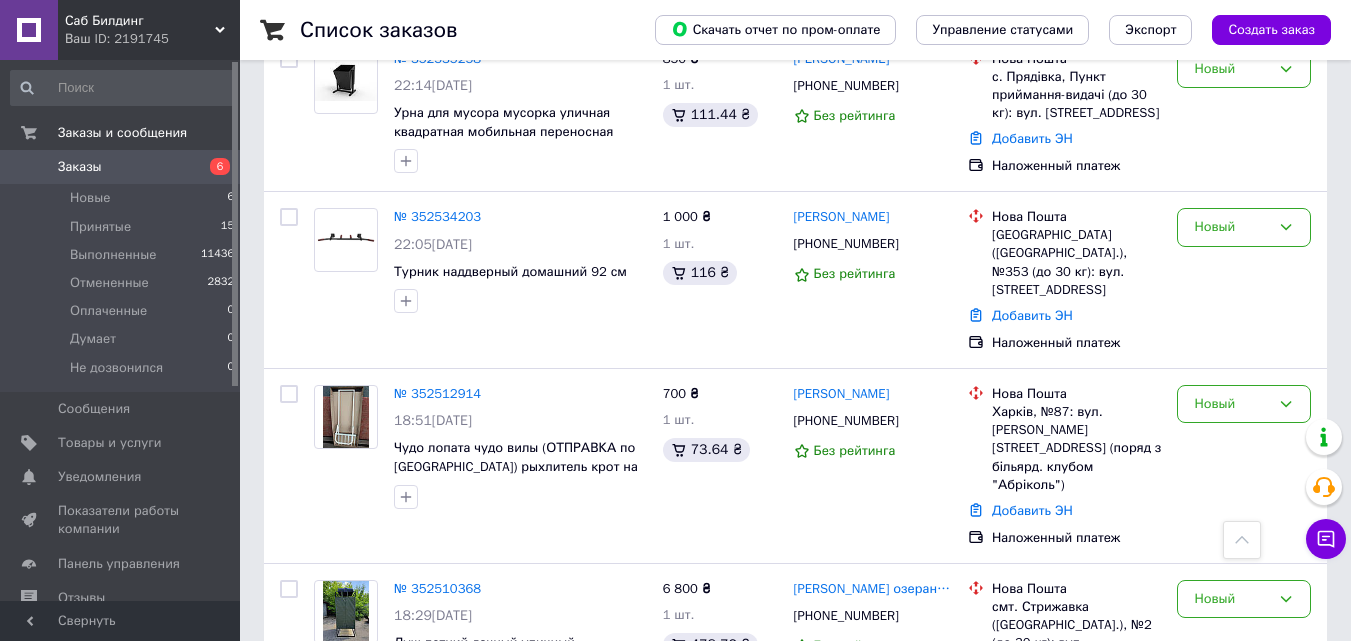 scroll, scrollTop: 0, scrollLeft: 0, axis: both 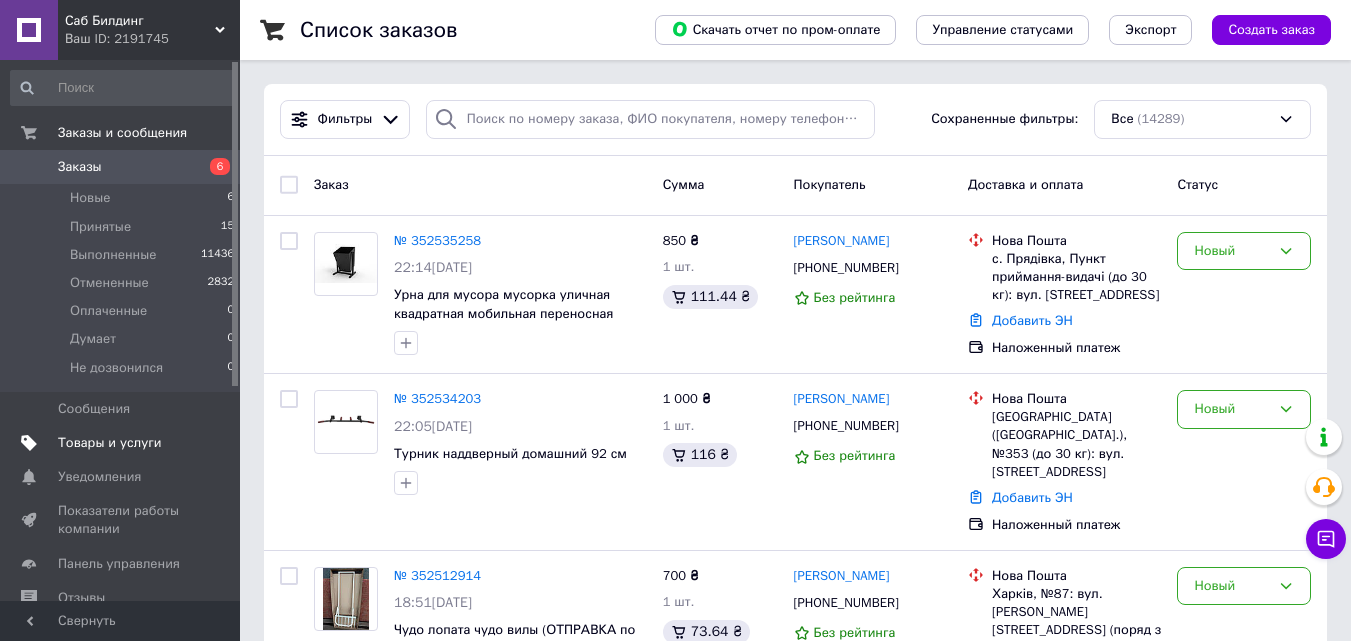 click on "Товары и услуги" at bounding box center (110, 443) 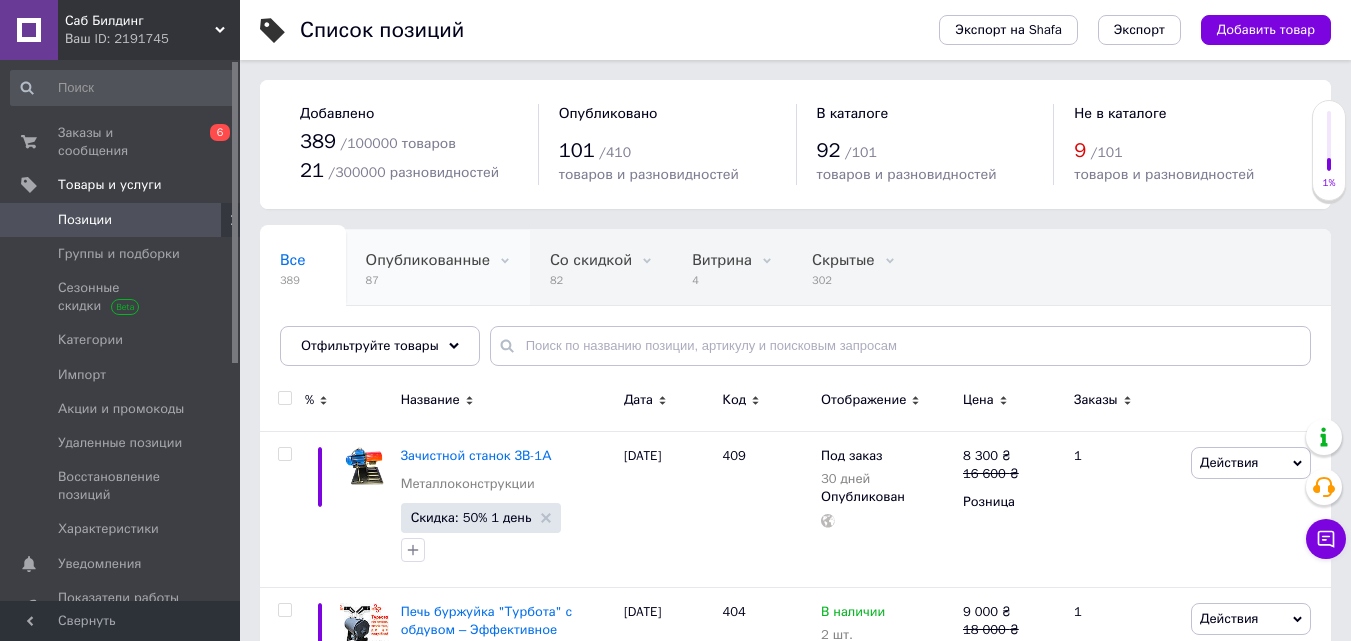 click on "87" at bounding box center (428, 280) 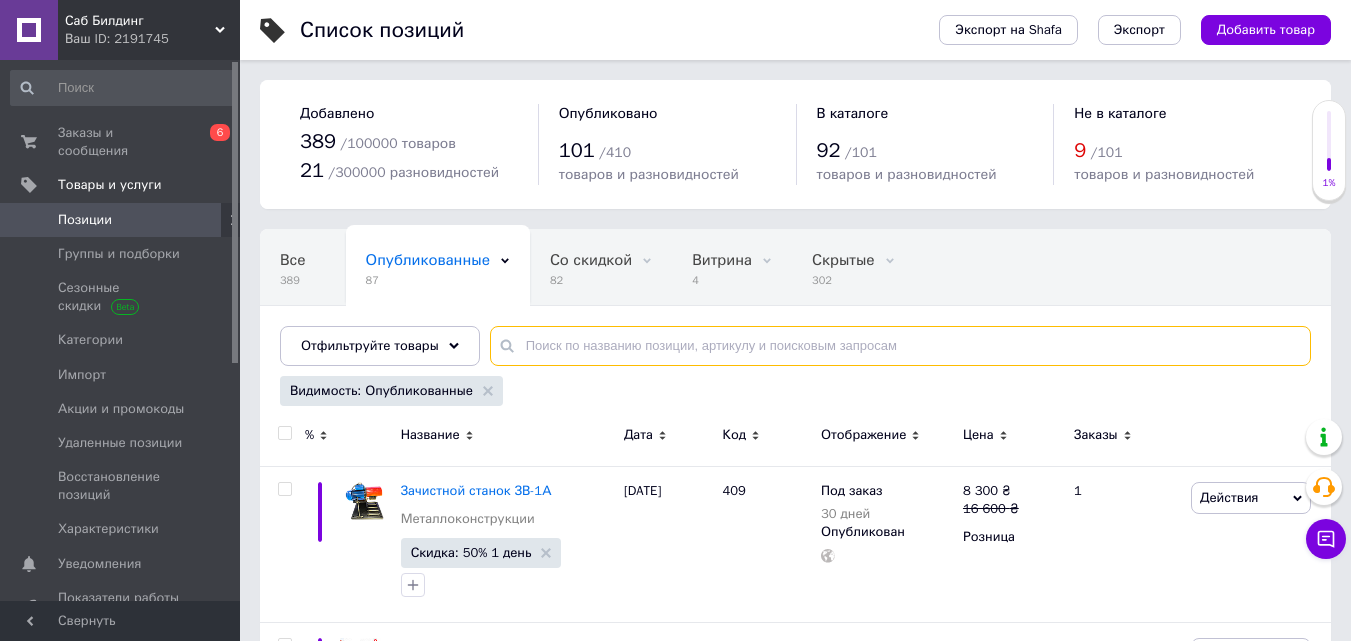 click at bounding box center [900, 346] 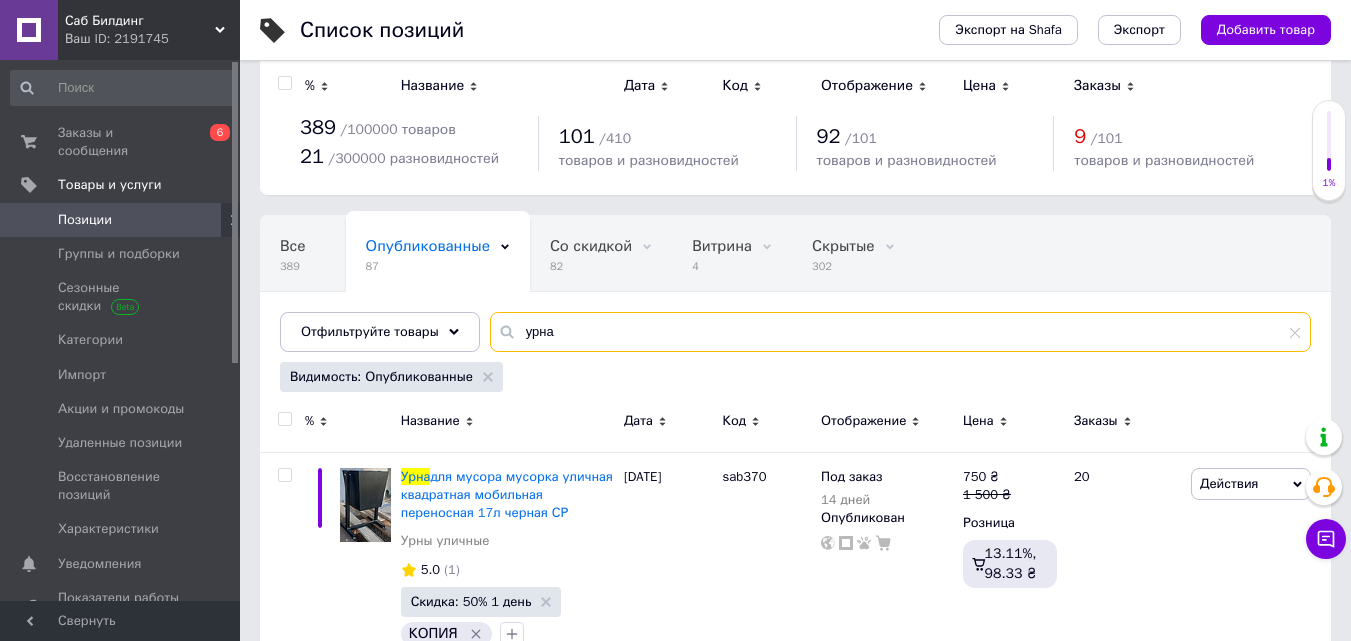 scroll, scrollTop: 0, scrollLeft: 0, axis: both 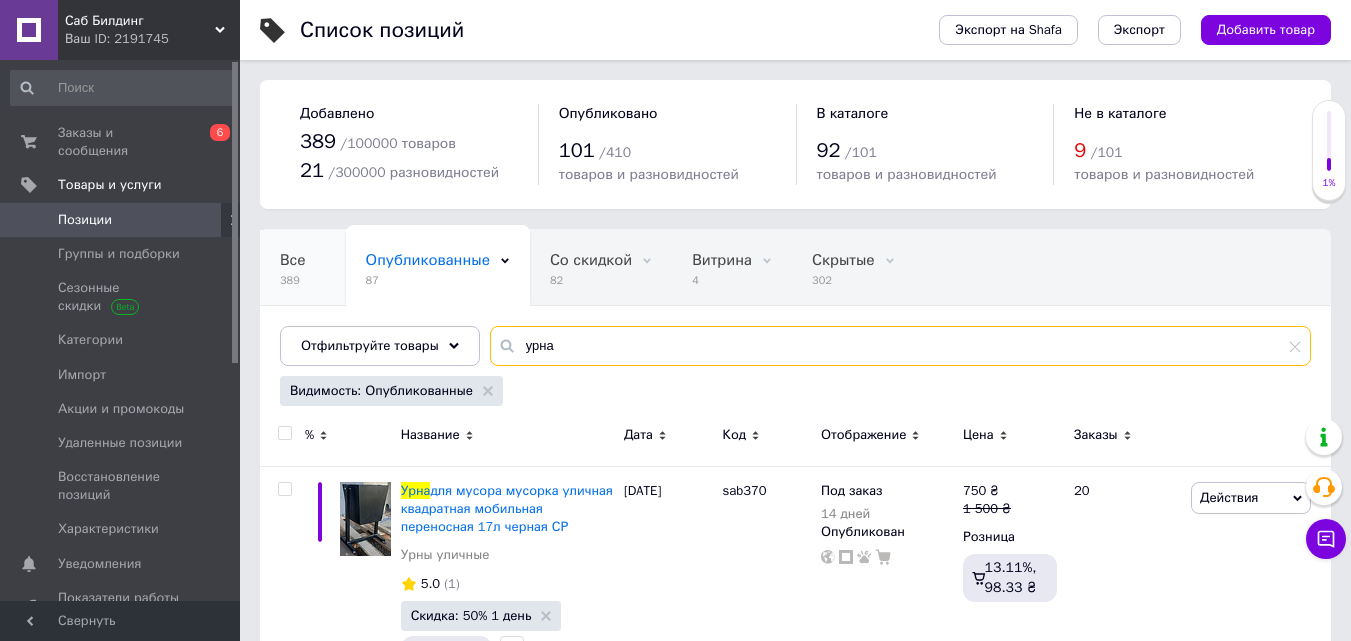 type on "урна" 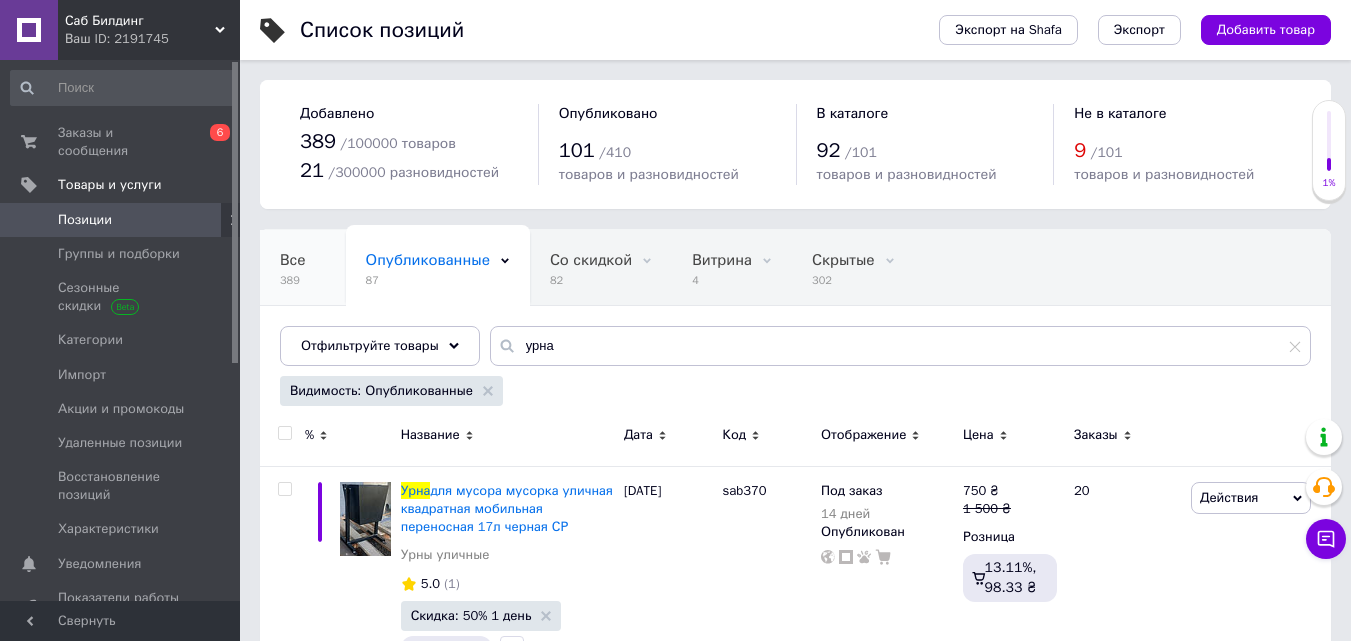 click on "Все 389" at bounding box center (303, 268) 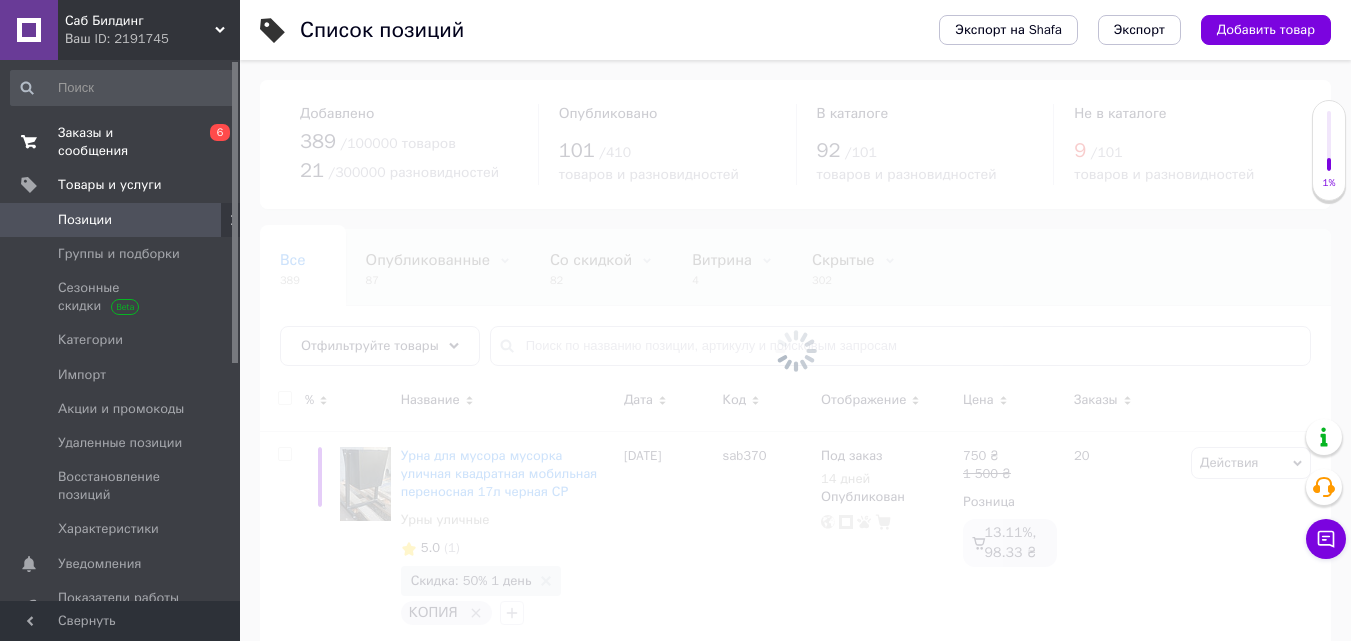 click on "Заказы и сообщения" at bounding box center (121, 142) 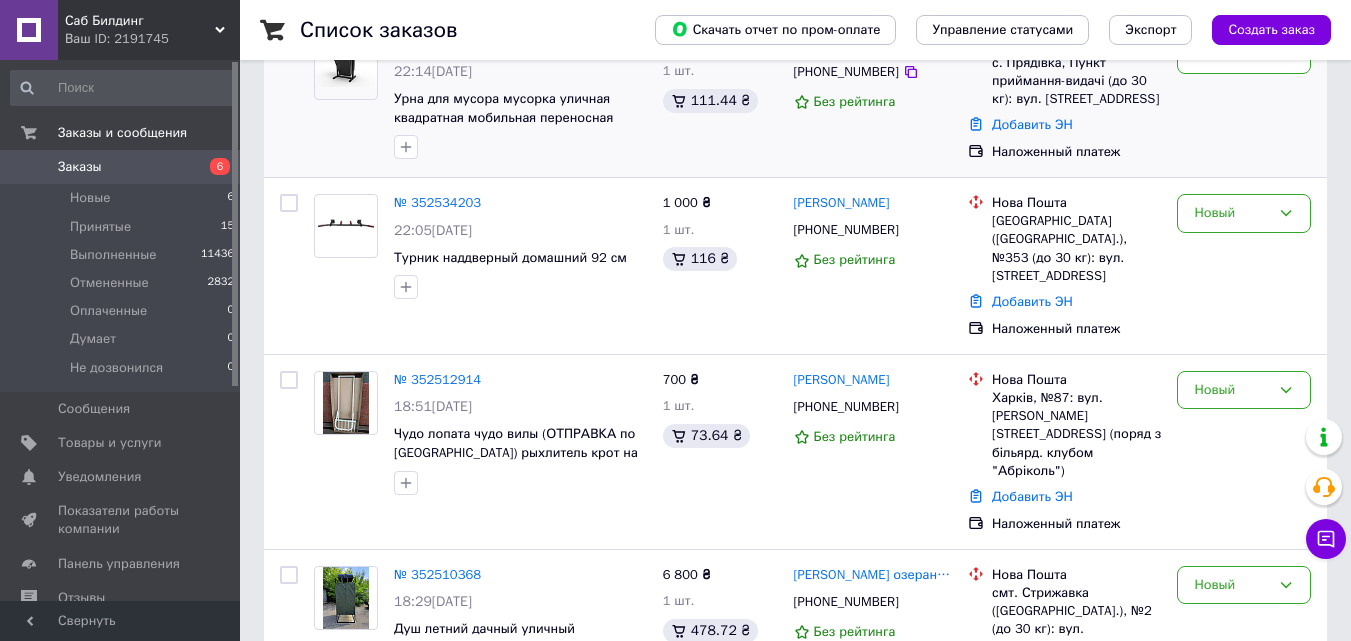 scroll, scrollTop: 200, scrollLeft: 0, axis: vertical 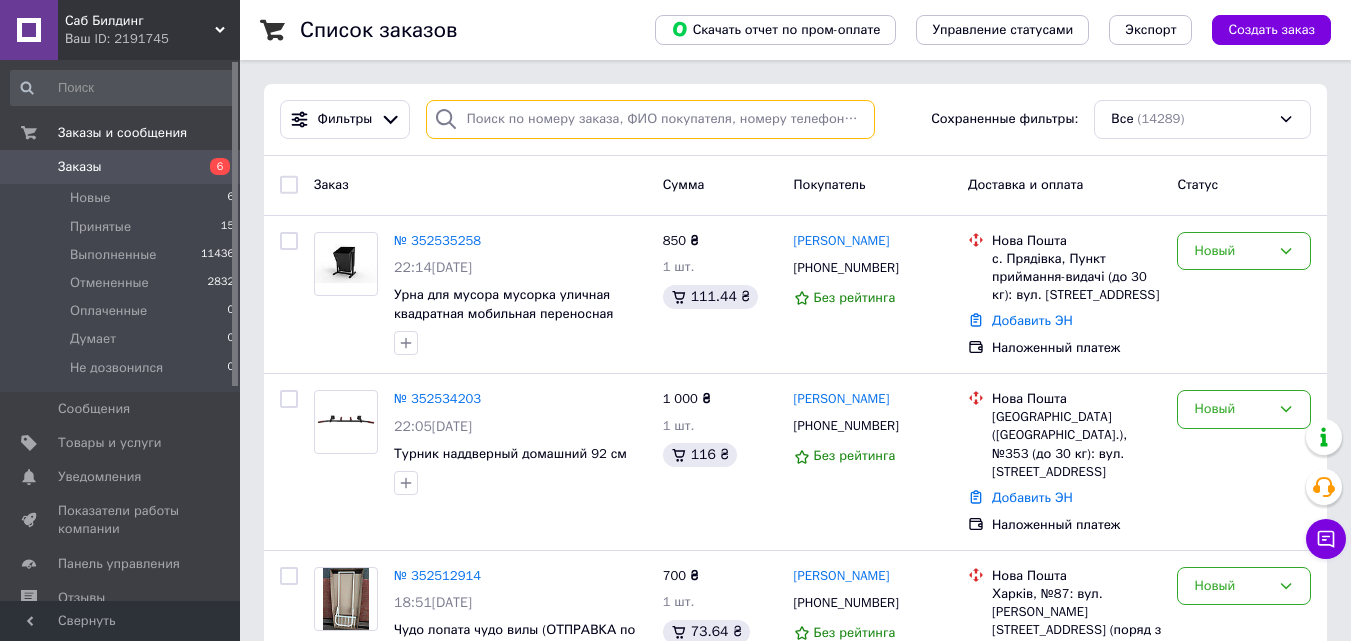 paste on "351790048" 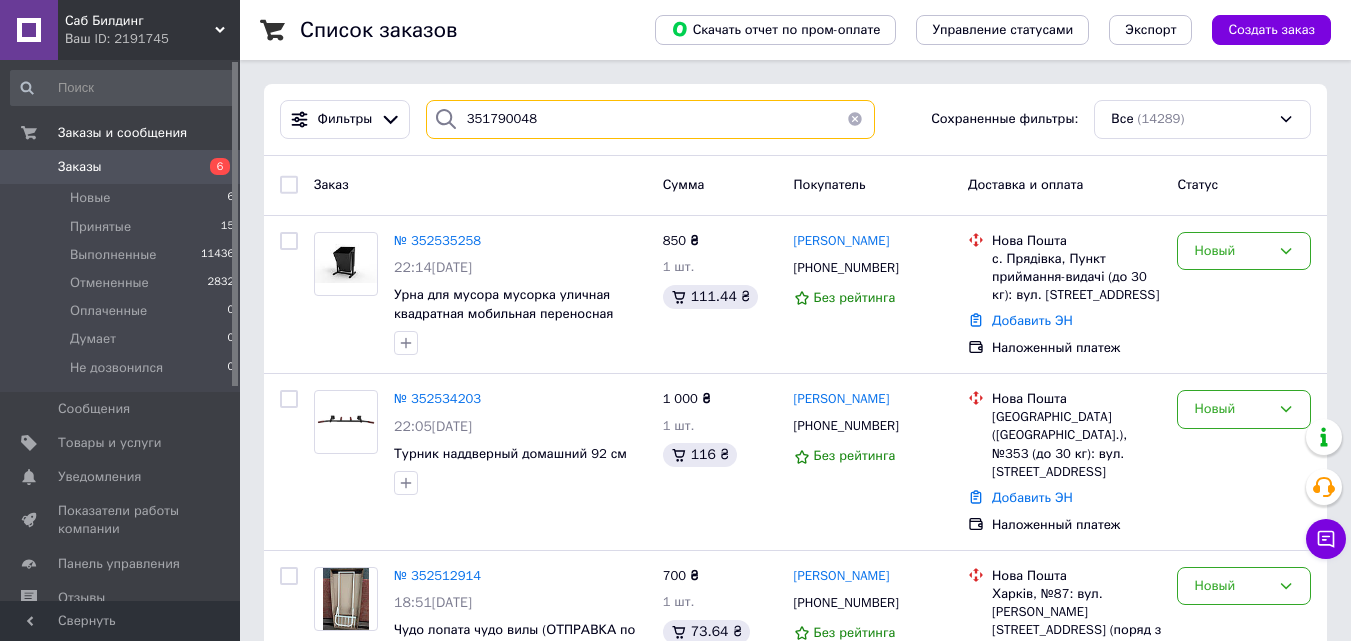type on "351790048" 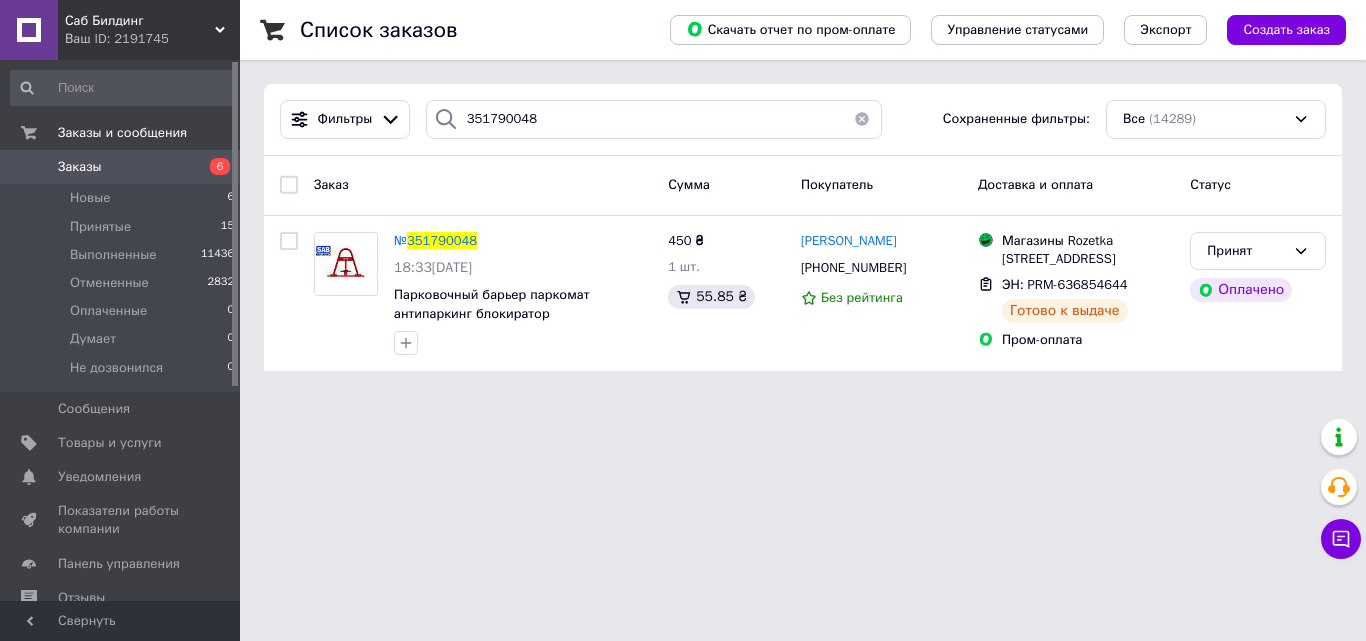 drag, startPoint x: 859, startPoint y: 114, endPoint x: 815, endPoint y: 111, distance: 44.102154 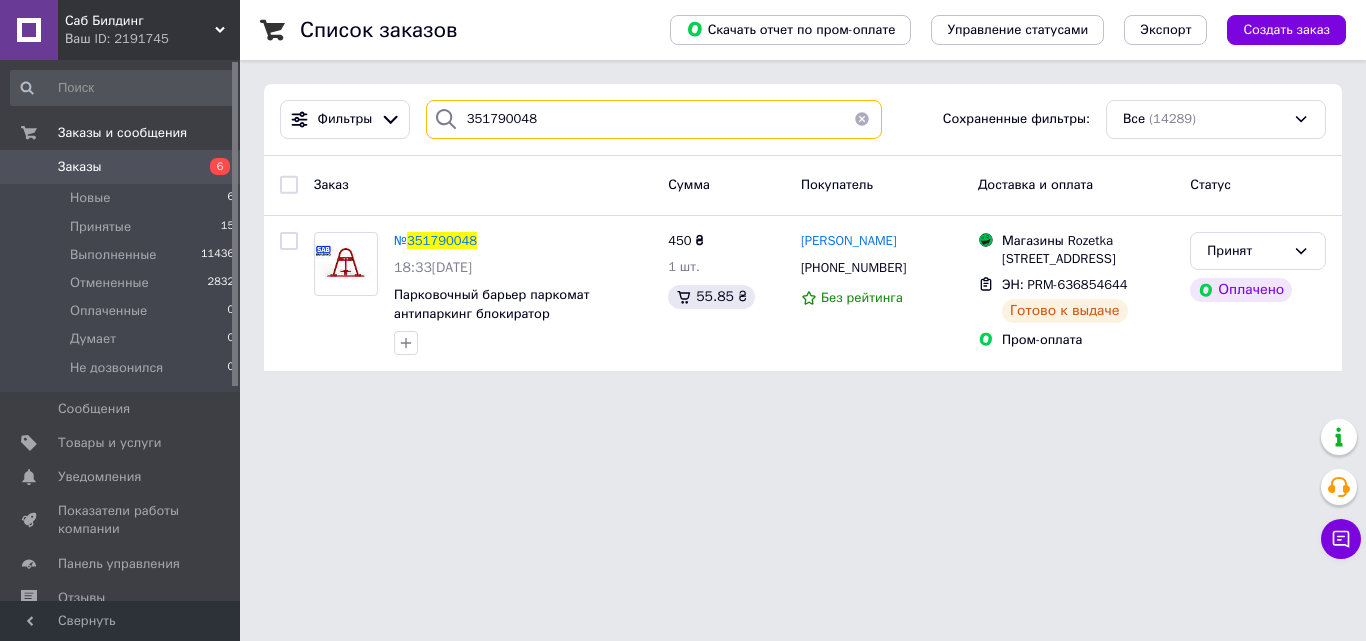 type 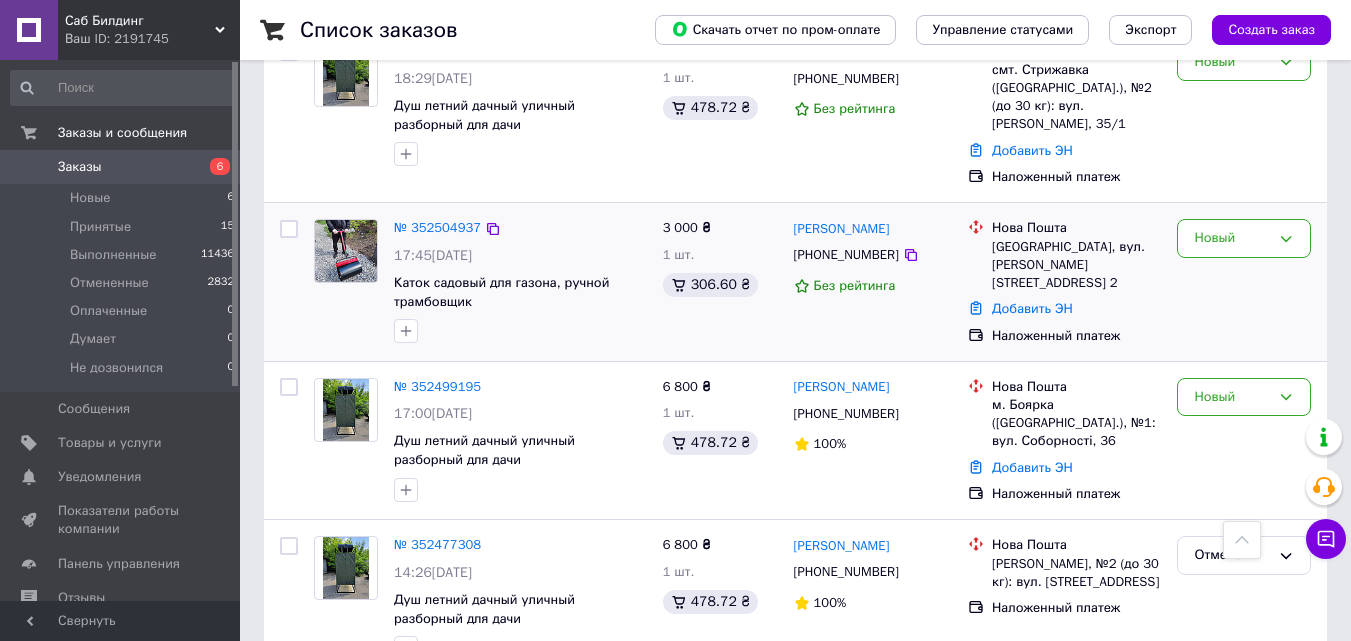 scroll, scrollTop: 800, scrollLeft: 0, axis: vertical 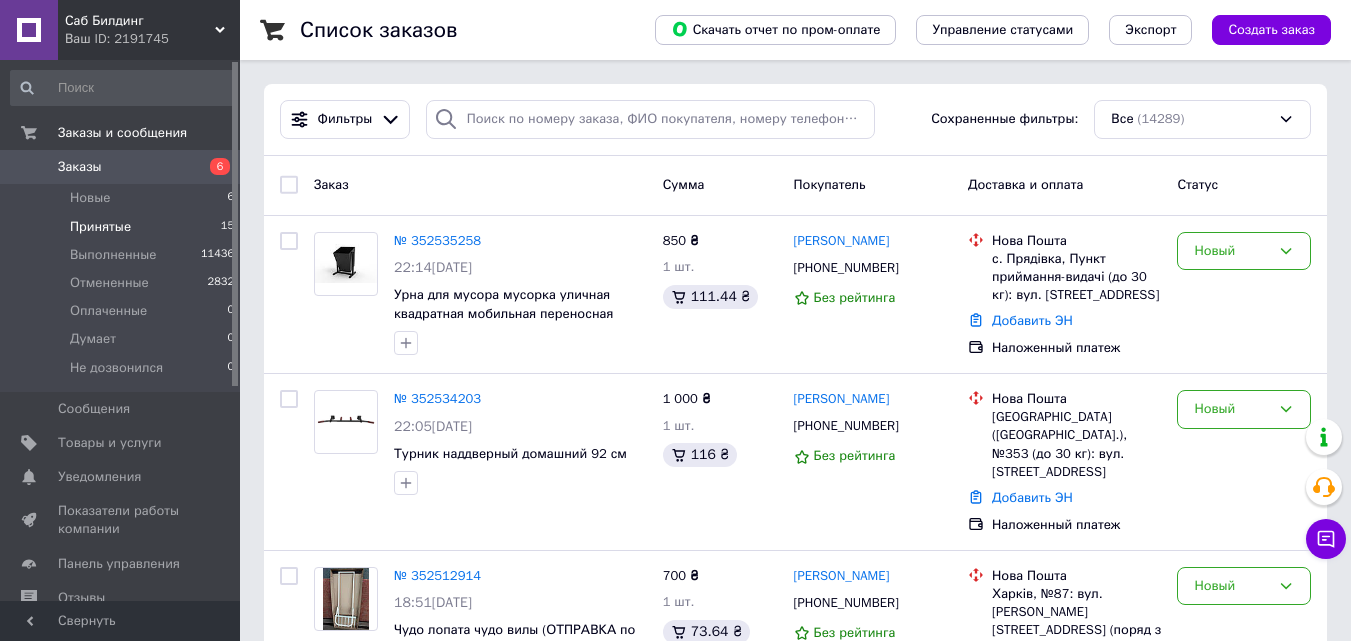 click on "Принятые 15" at bounding box center (123, 227) 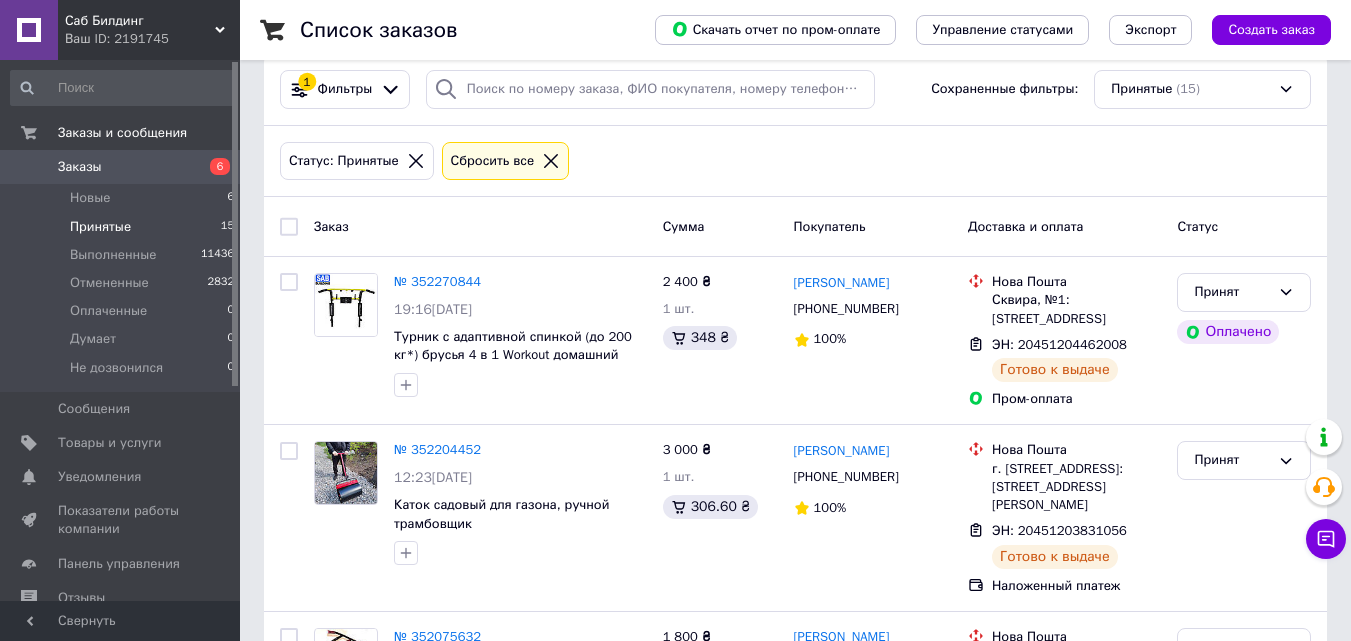 scroll, scrollTop: 0, scrollLeft: 0, axis: both 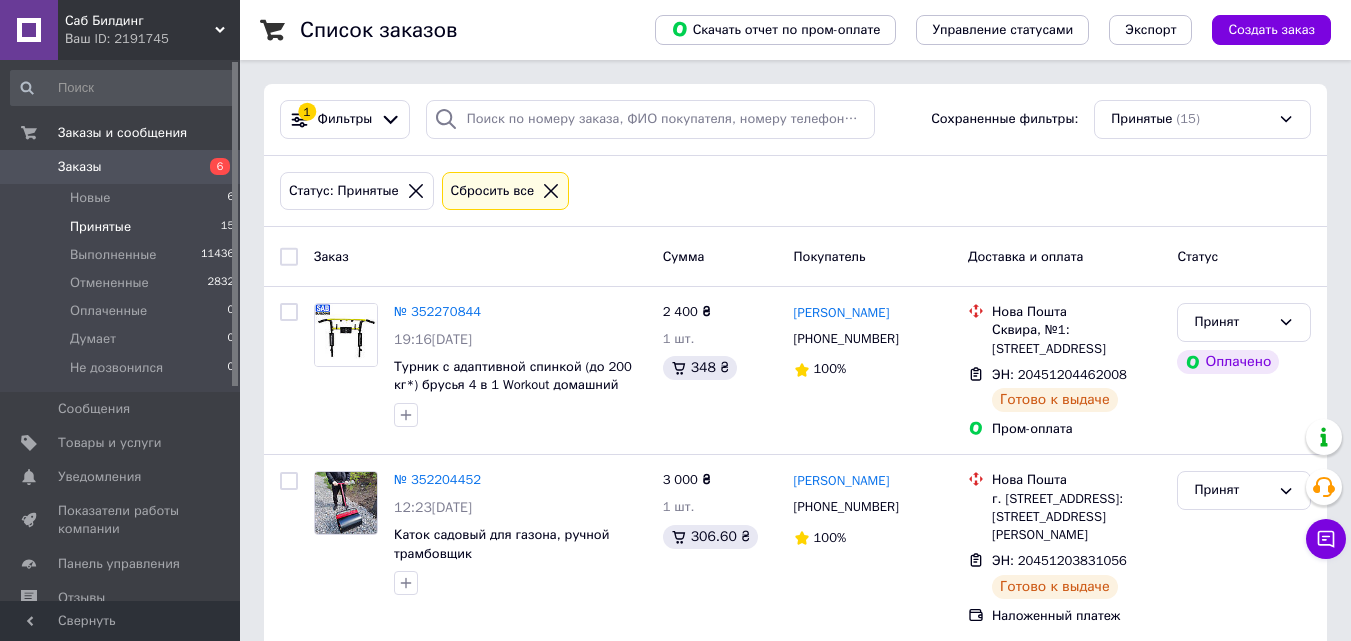 click 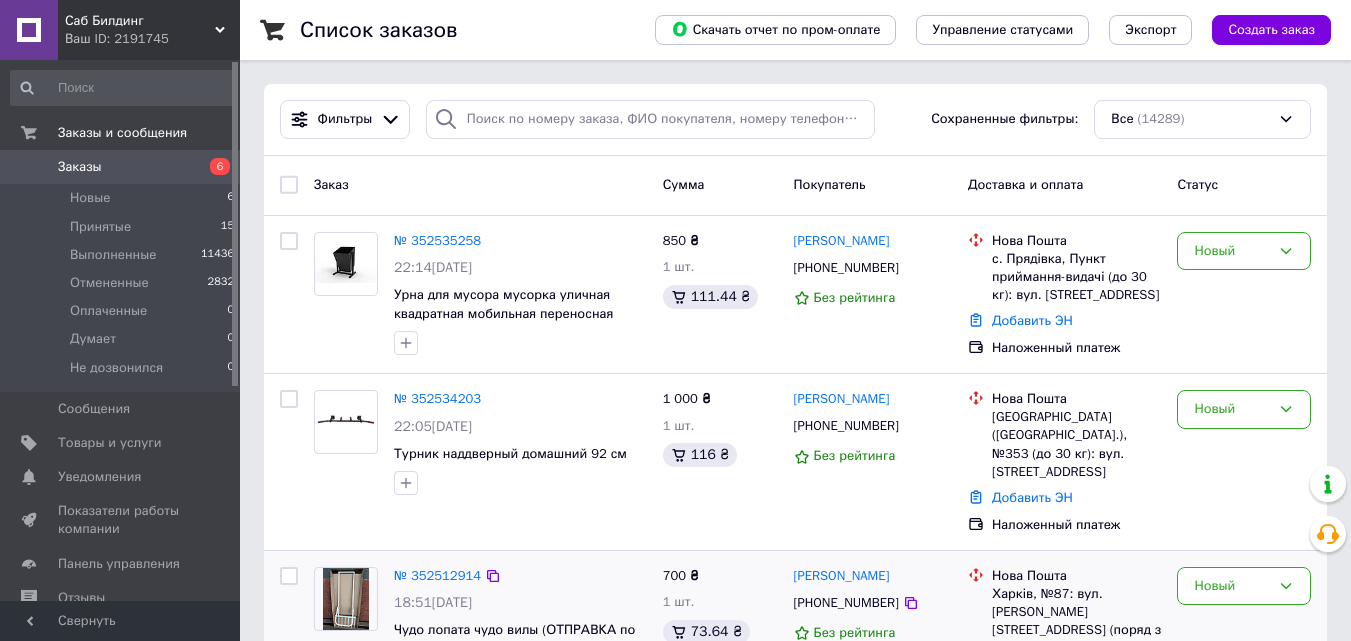 scroll, scrollTop: 0, scrollLeft: 0, axis: both 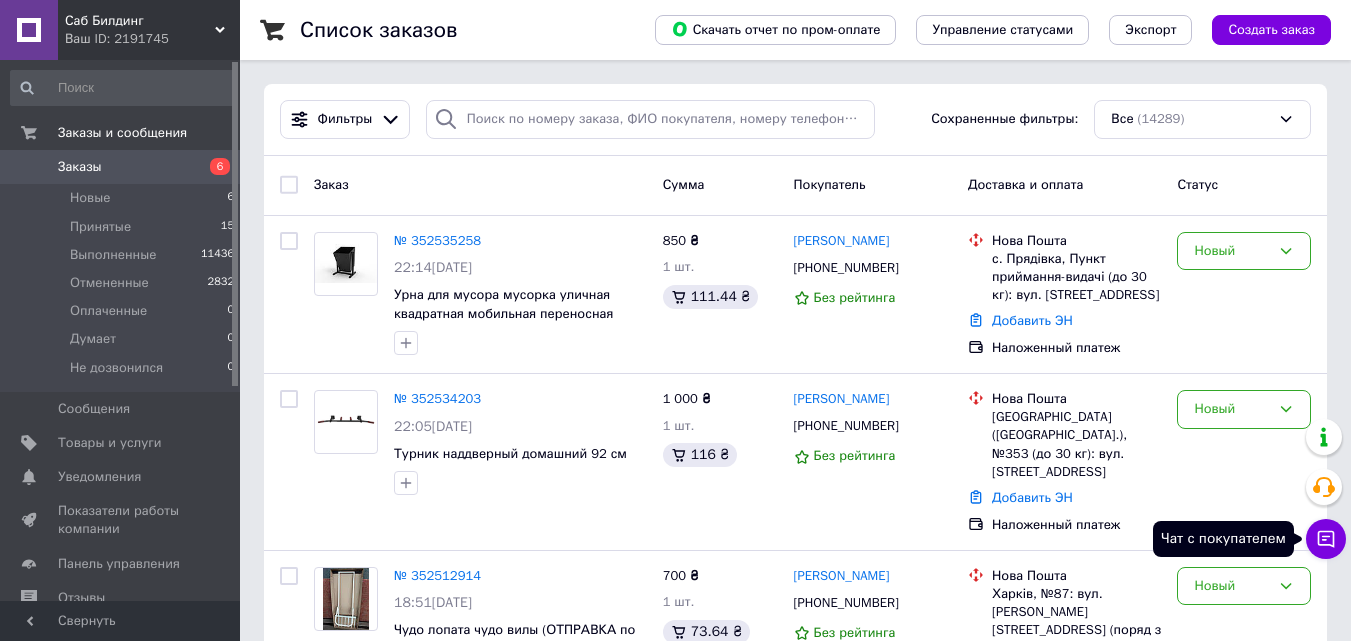 click 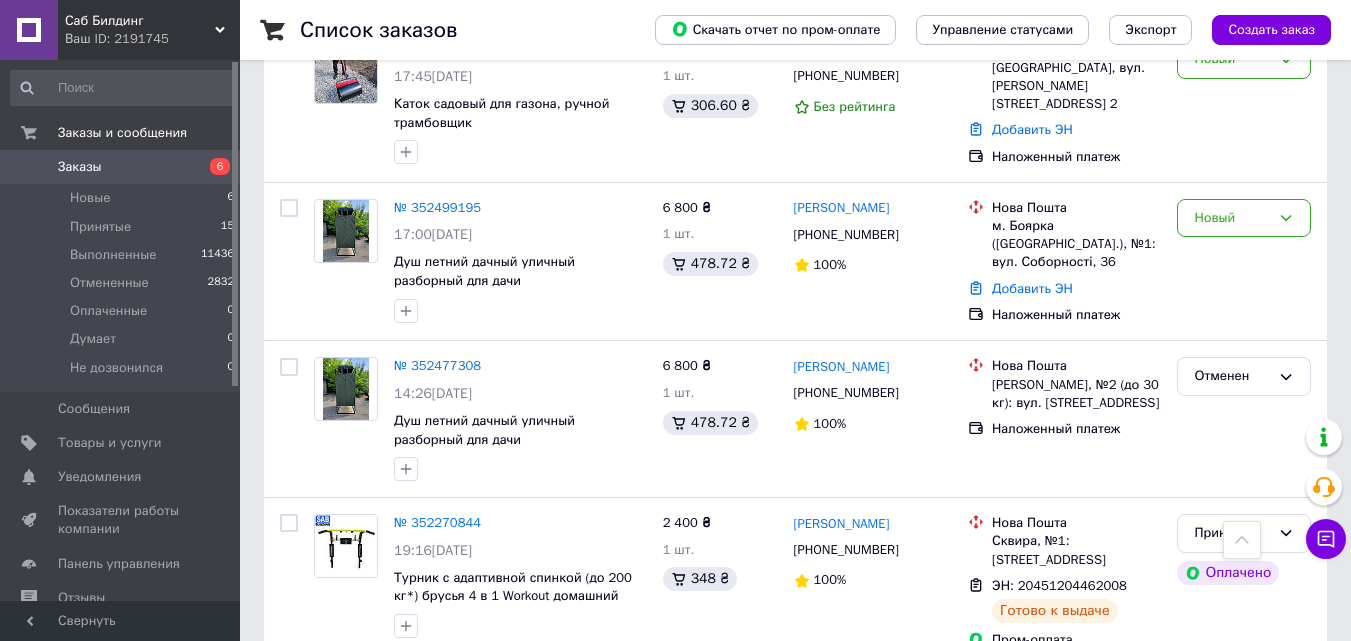 scroll, scrollTop: 900, scrollLeft: 0, axis: vertical 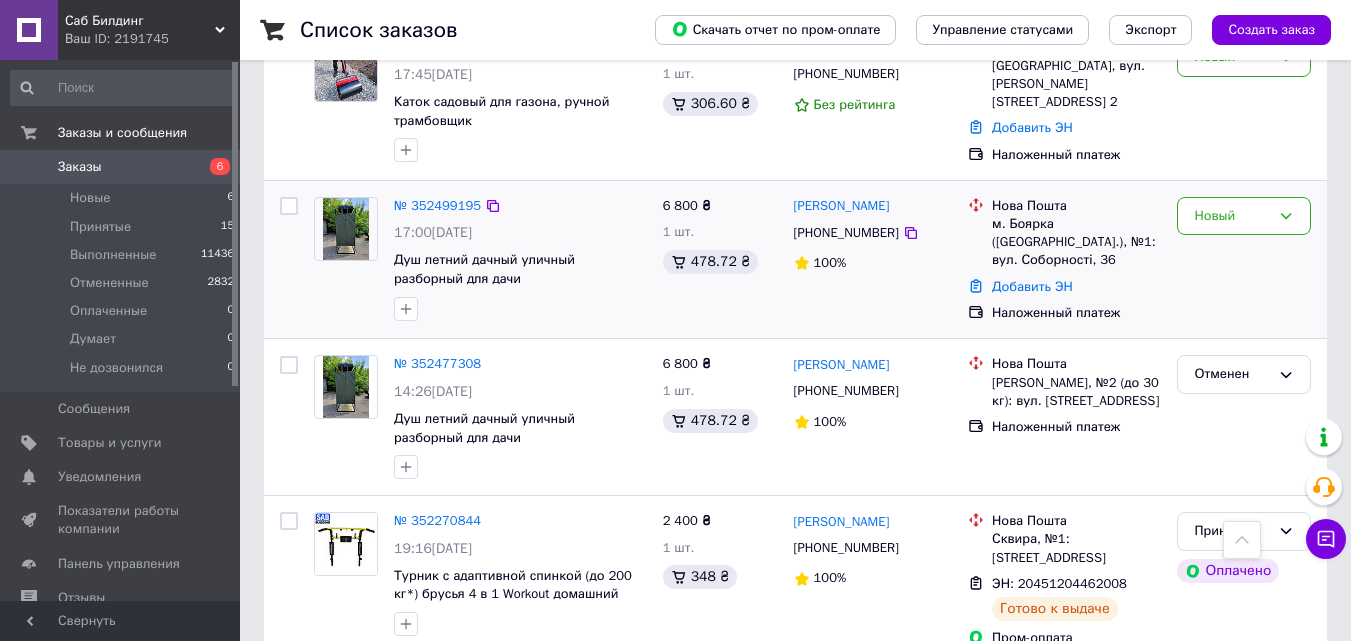 click on "Мілевський Денис +380976628954 100%" at bounding box center (873, 260) 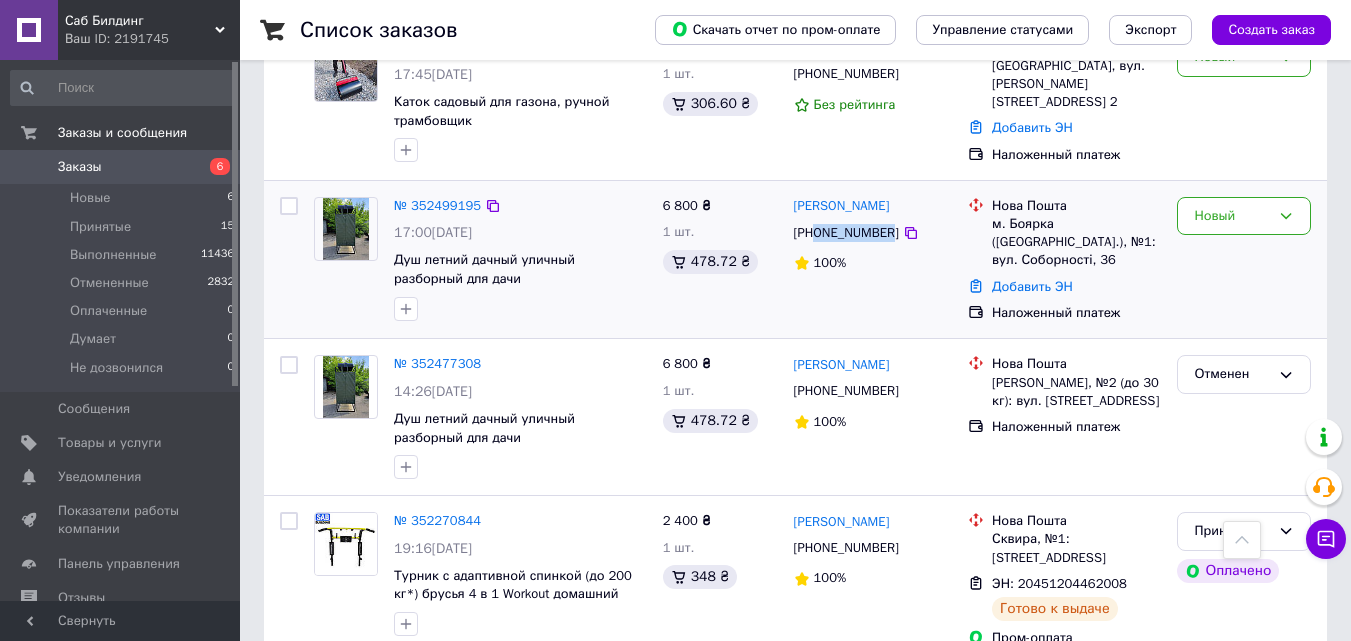 drag, startPoint x: 887, startPoint y: 156, endPoint x: 813, endPoint y: 175, distance: 76.40026 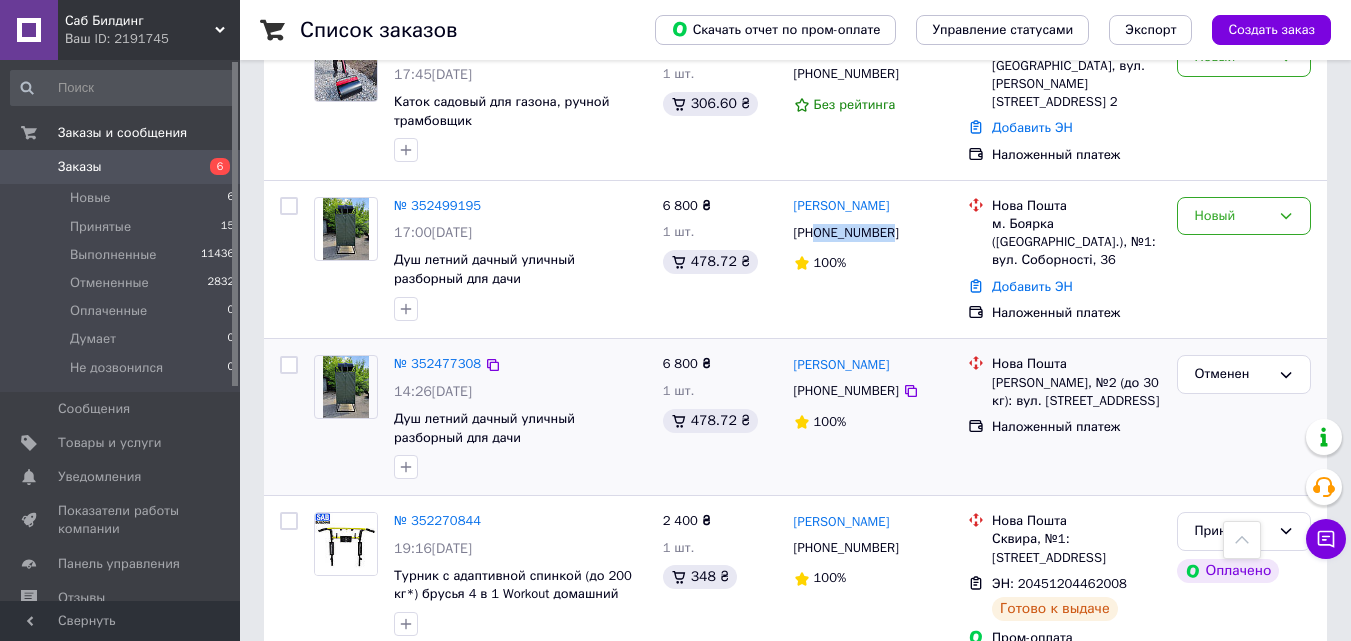 copy on "0976628954" 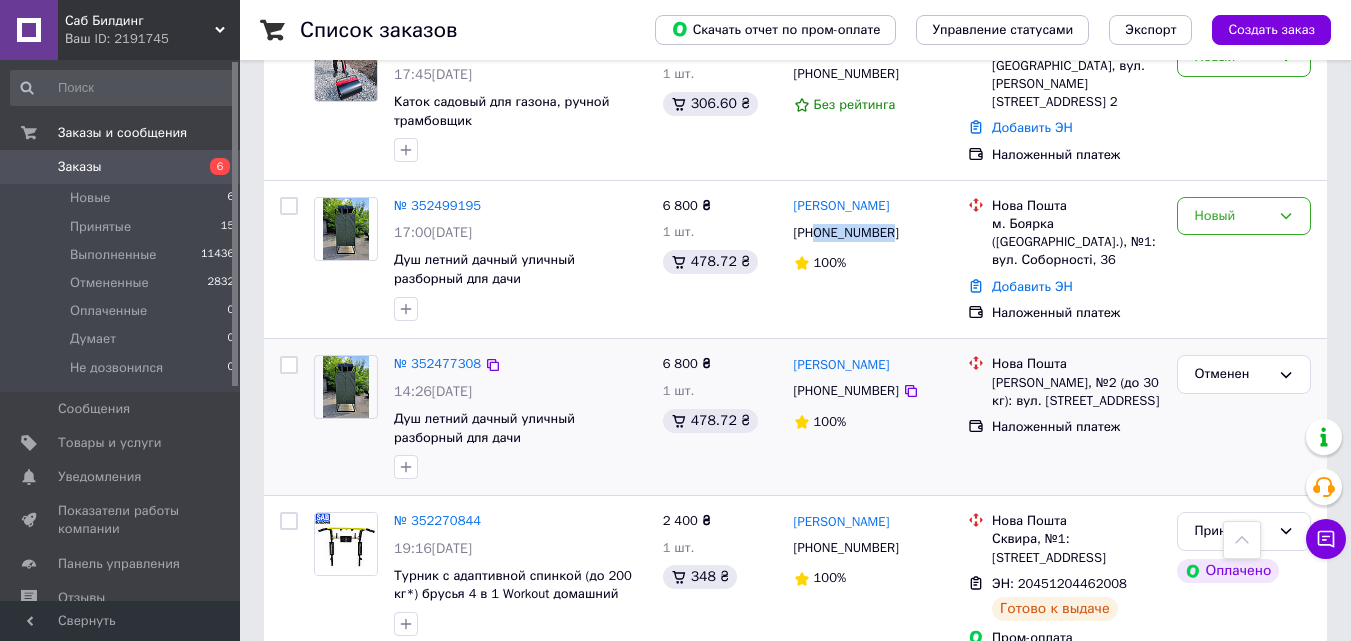 click at bounding box center (346, 417) 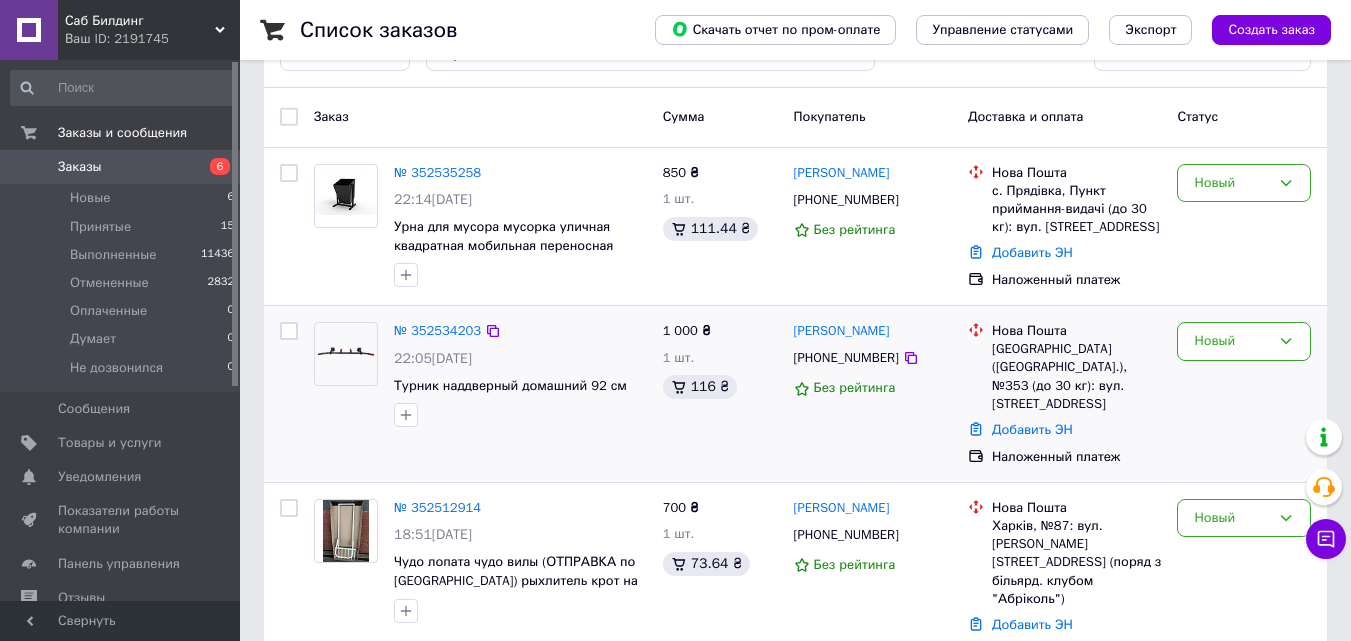 scroll, scrollTop: 0, scrollLeft: 0, axis: both 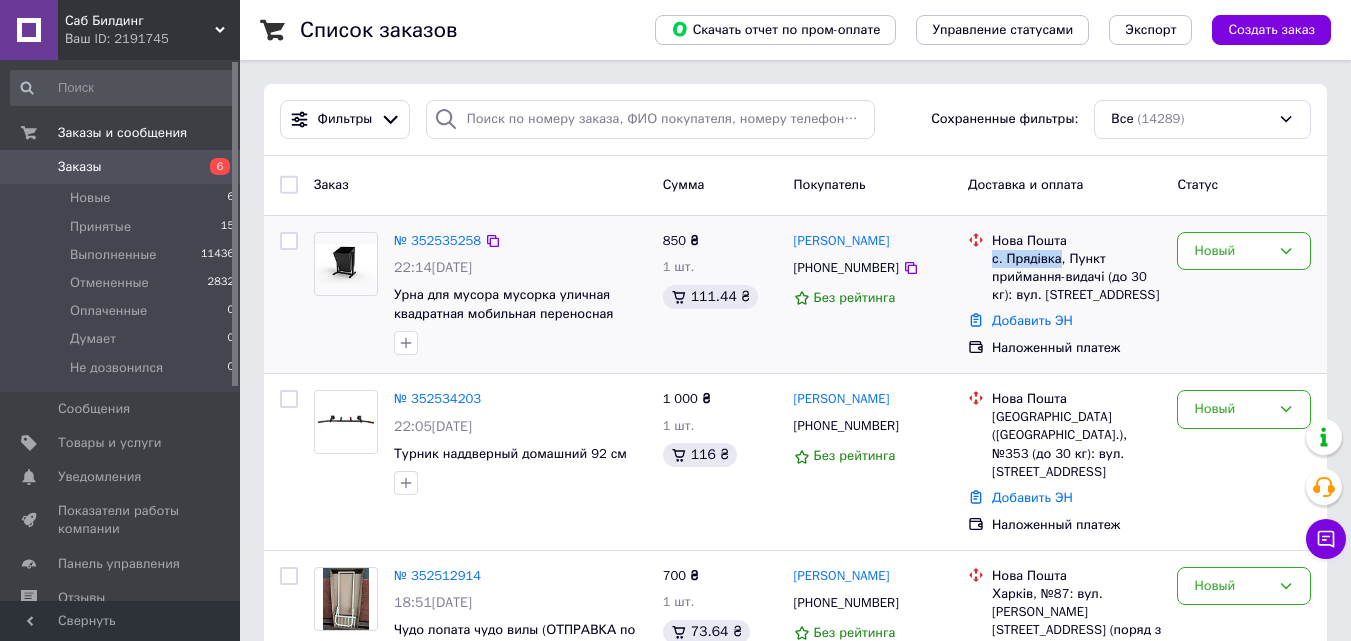 drag, startPoint x: 1057, startPoint y: 258, endPoint x: 993, endPoint y: 268, distance: 64.77654 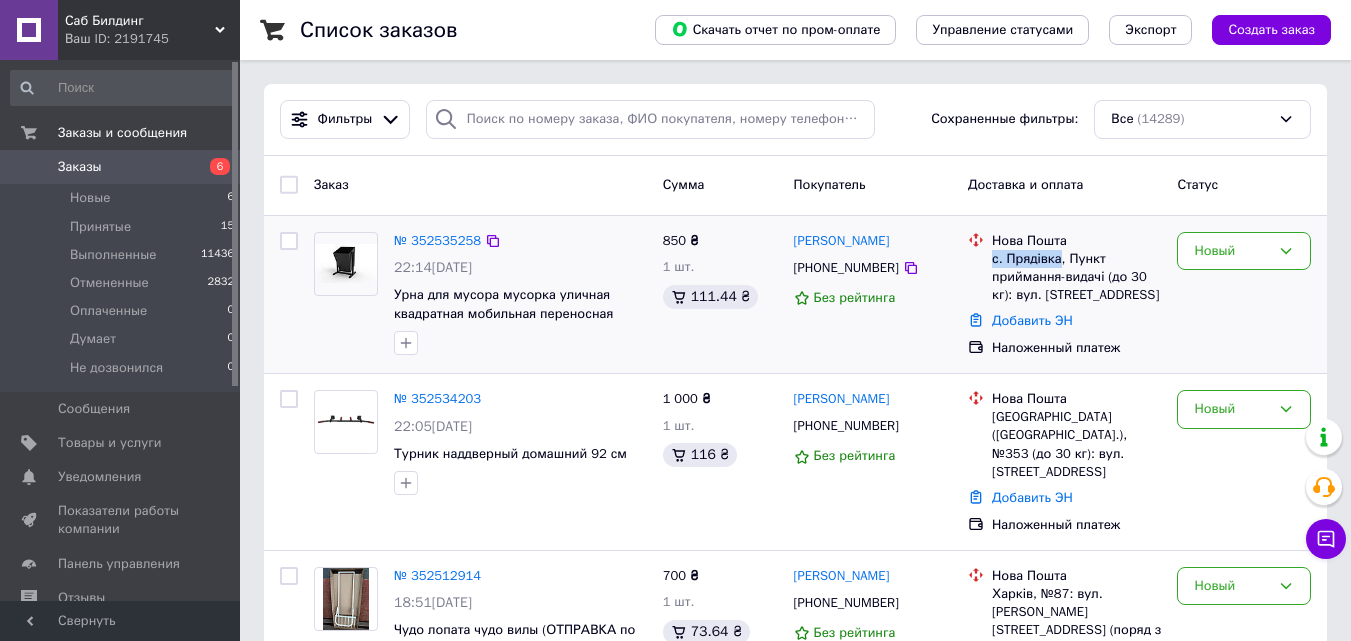 copy on "с. Прядівка" 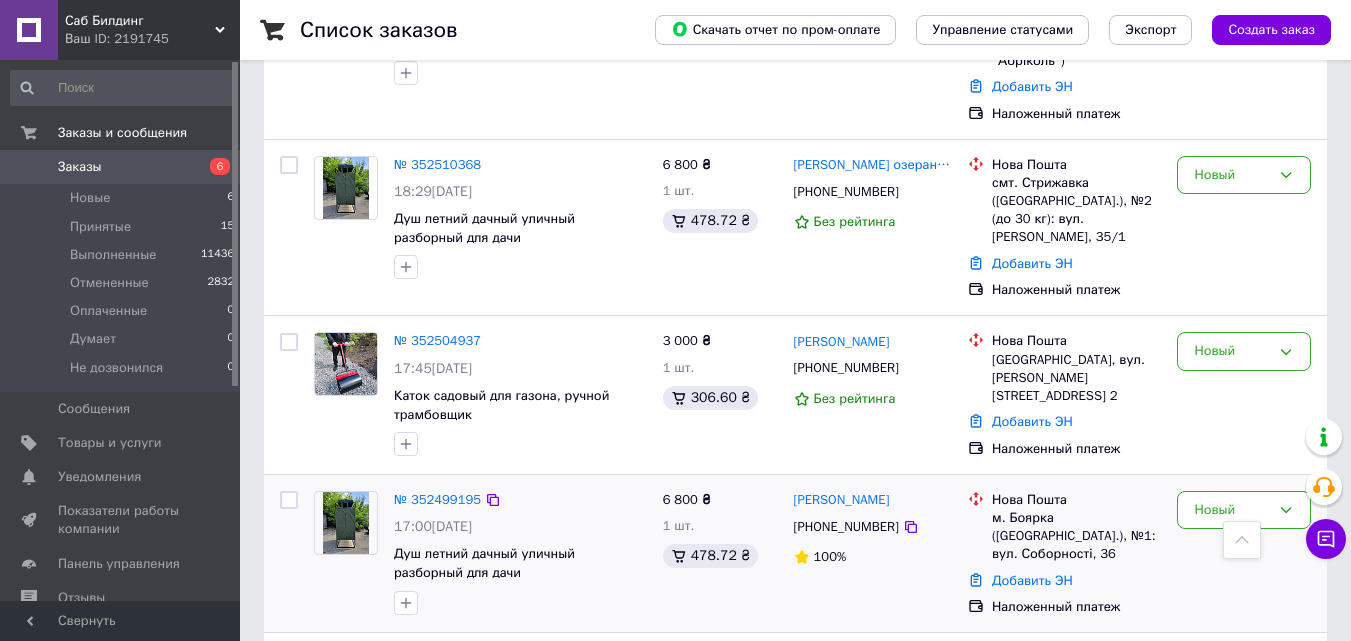 scroll, scrollTop: 600, scrollLeft: 0, axis: vertical 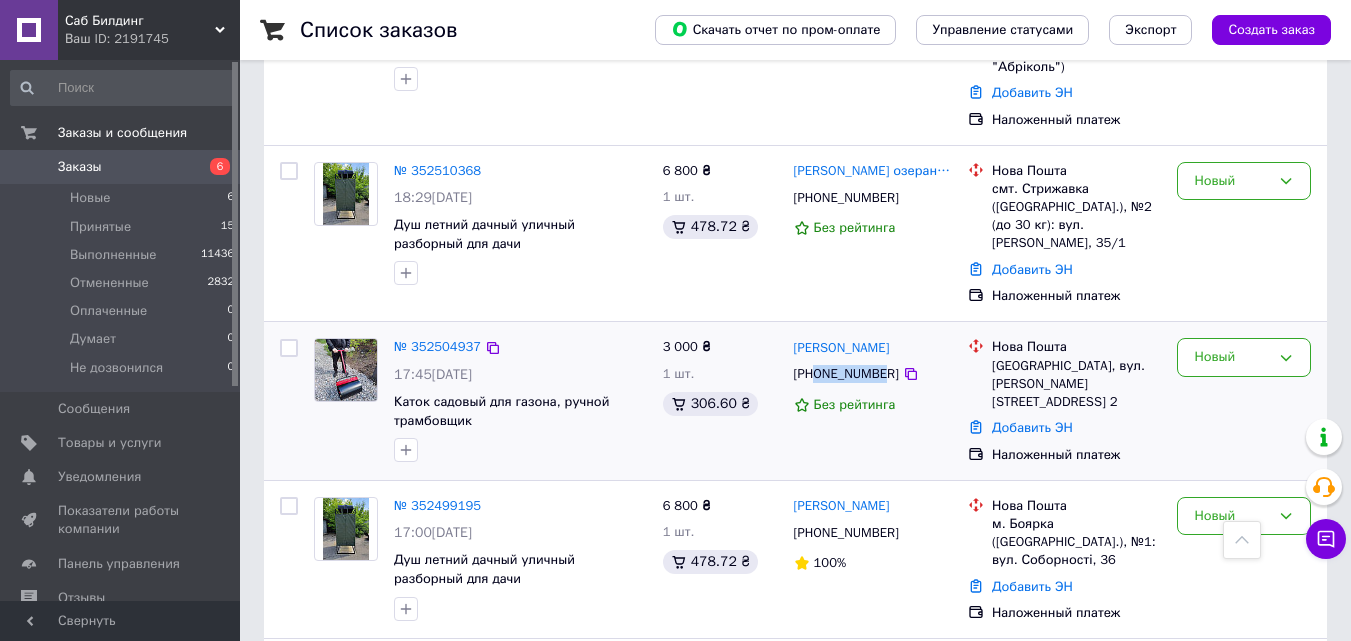 drag, startPoint x: 883, startPoint y: 303, endPoint x: 816, endPoint y: 305, distance: 67.02985 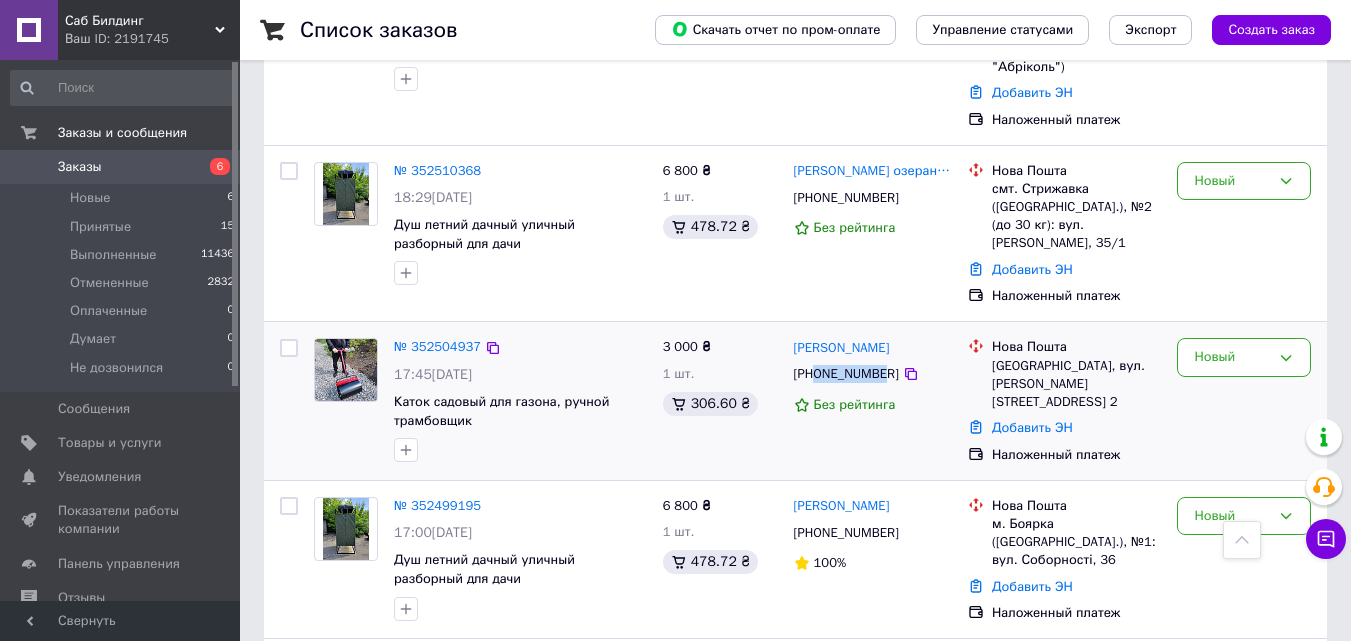 copy on "073317903" 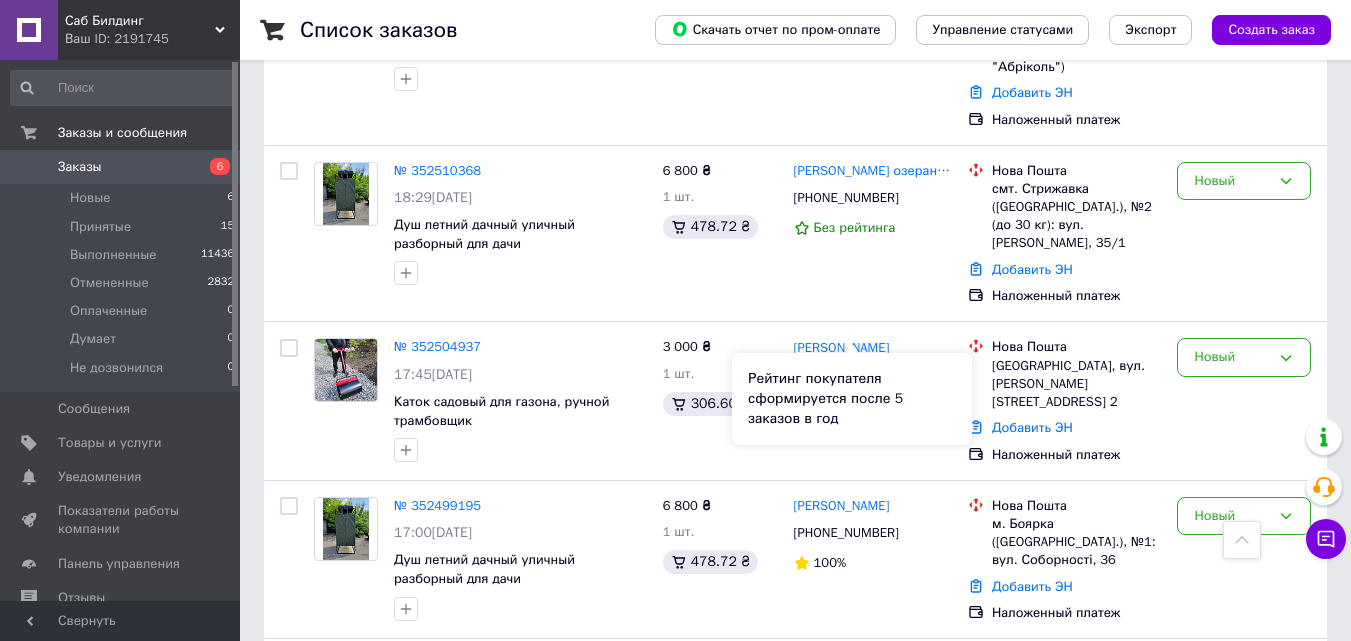 click on "Рейтинг покупателя сформируется после 5 заказов в год" at bounding box center (852, 399) 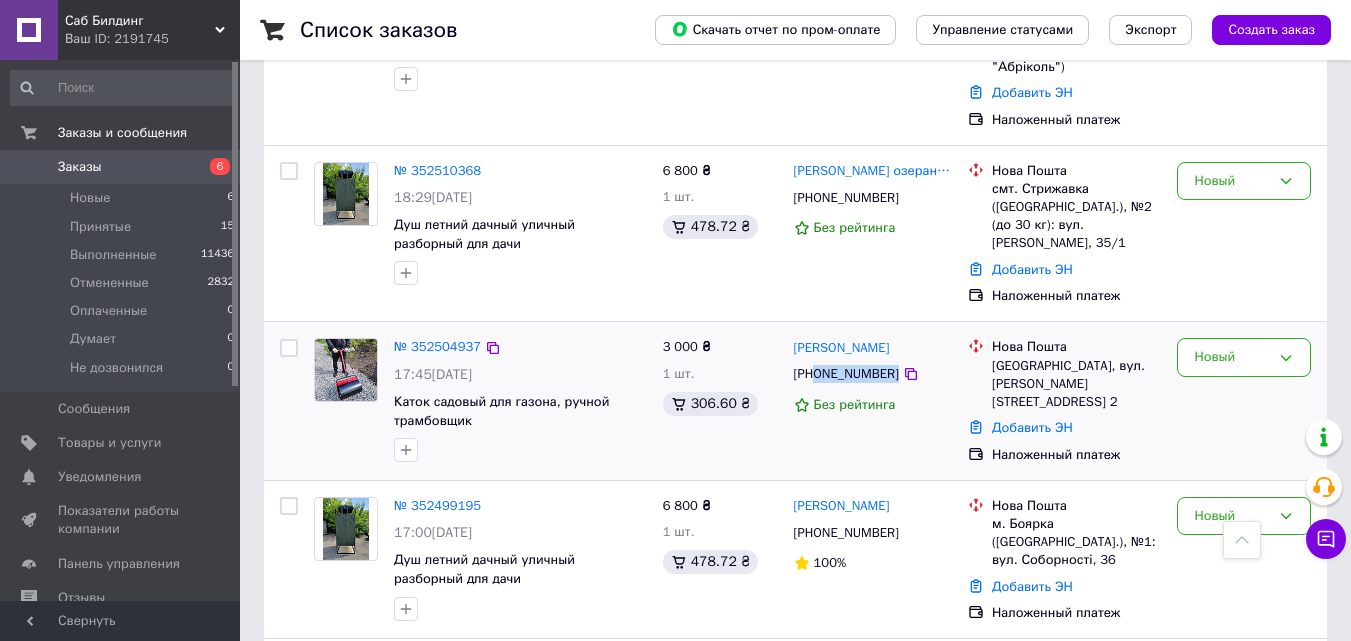 drag, startPoint x: 888, startPoint y: 303, endPoint x: 819, endPoint y: 303, distance: 69 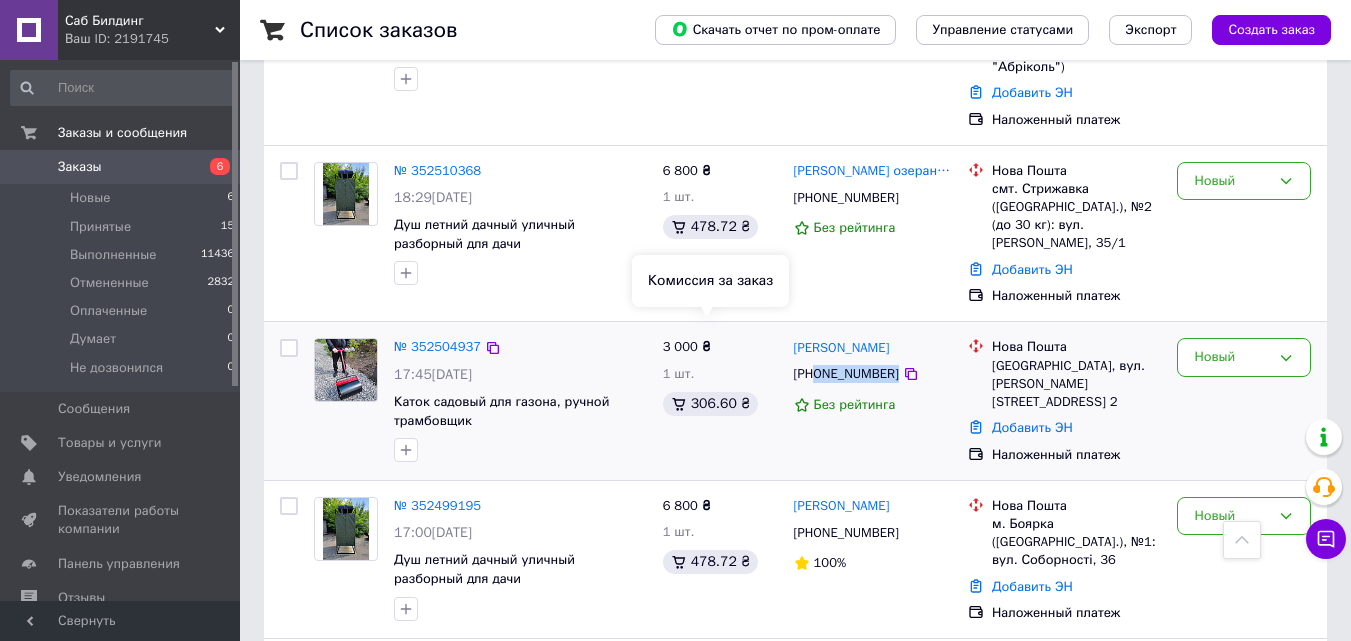 copy on "0733179031" 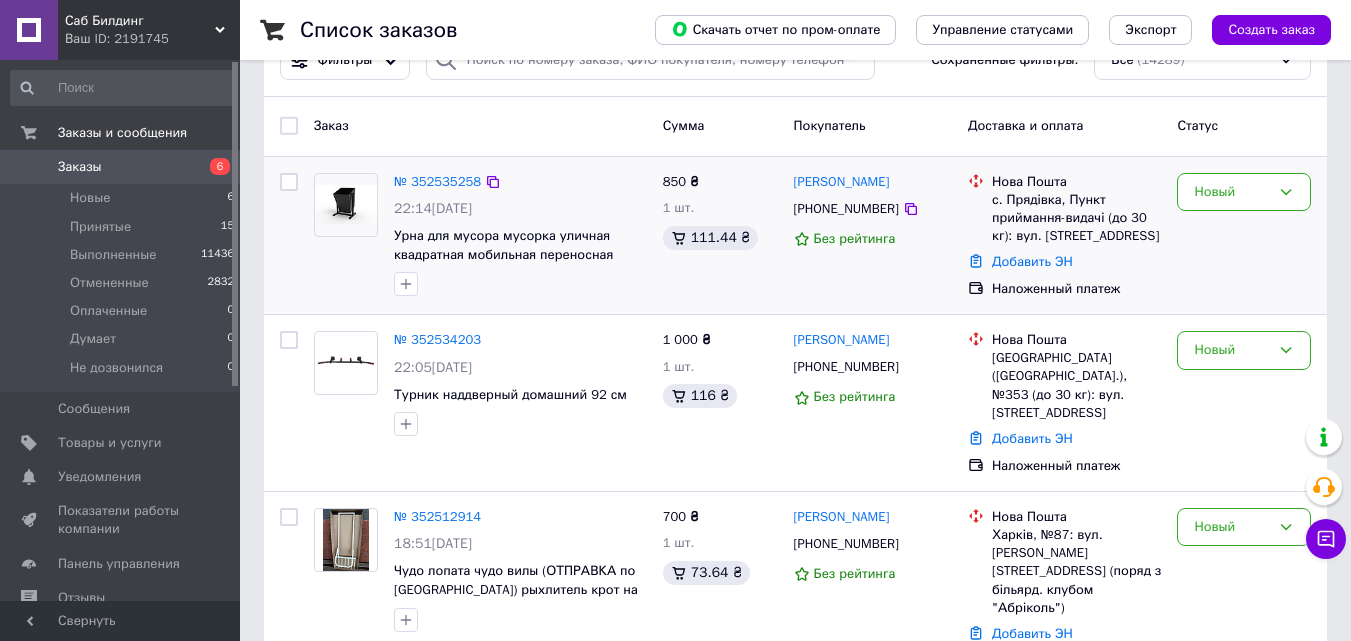 scroll, scrollTop: 0, scrollLeft: 0, axis: both 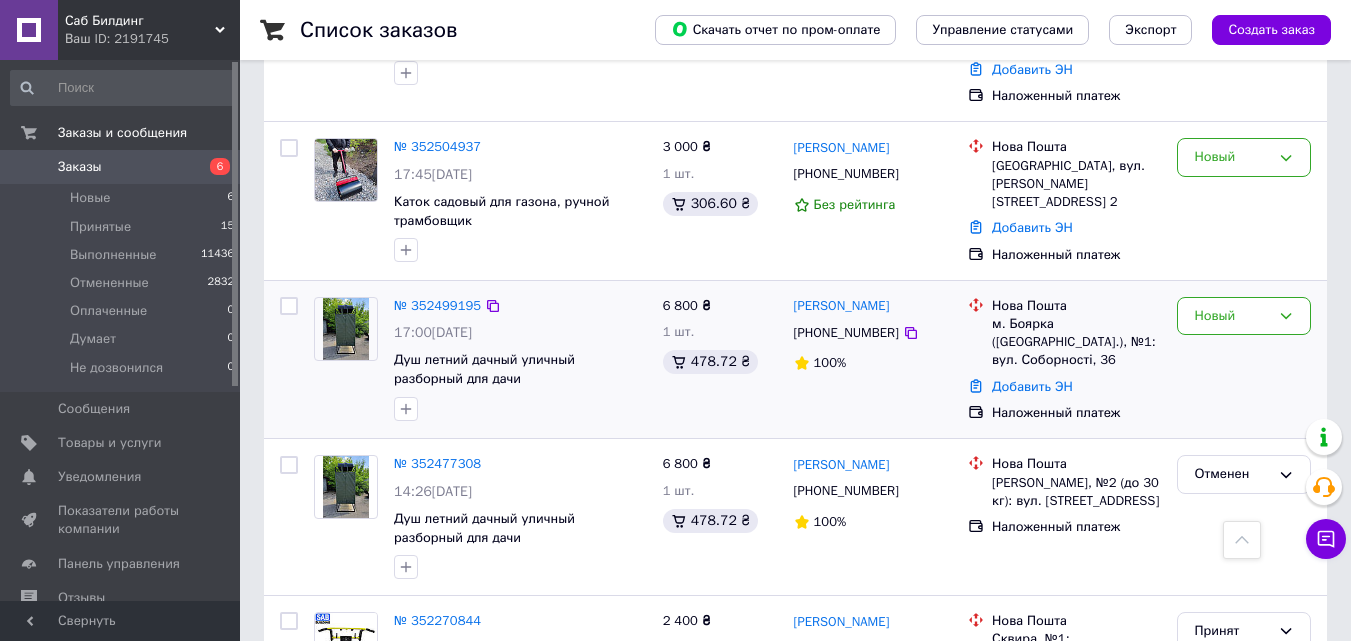 click on "100%" at bounding box center [873, 363] 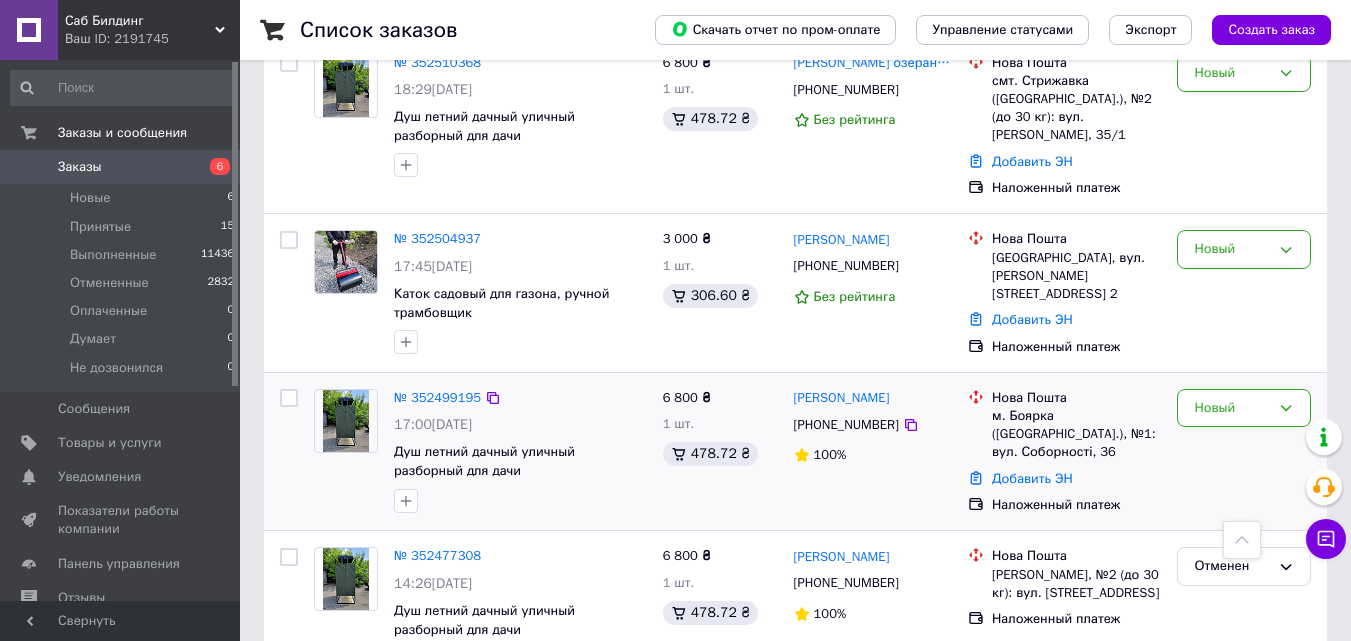 scroll, scrollTop: 700, scrollLeft: 0, axis: vertical 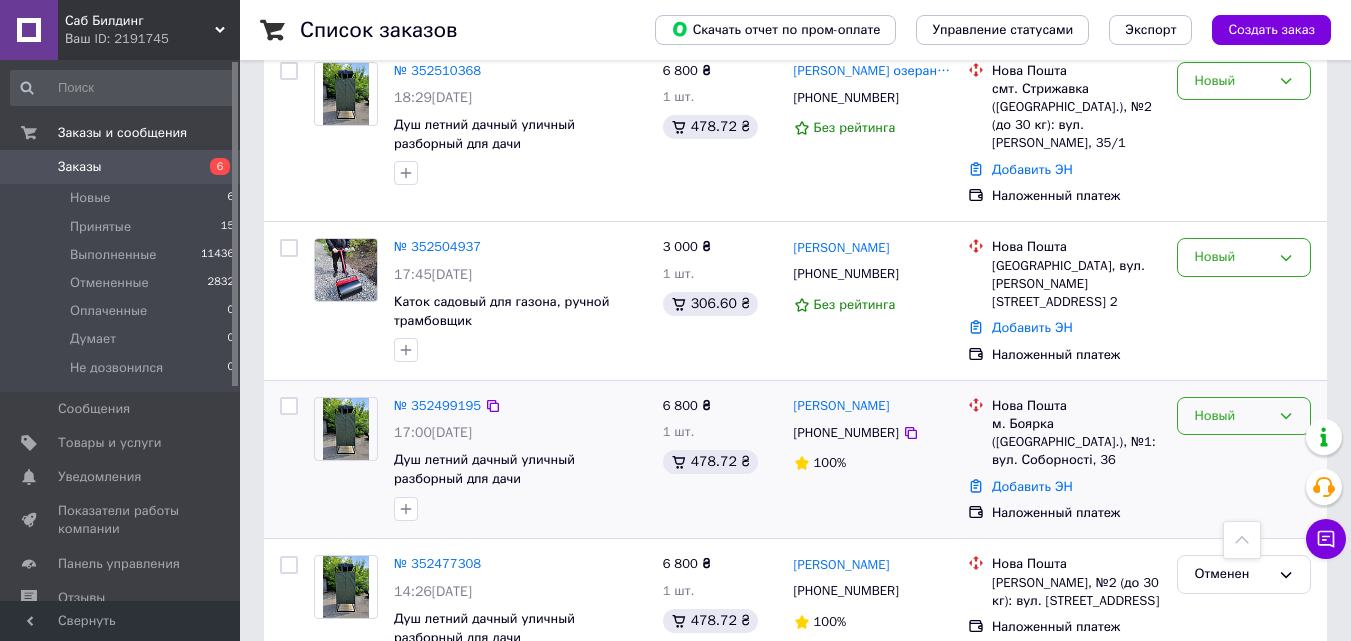click on "Новый" at bounding box center [1232, 416] 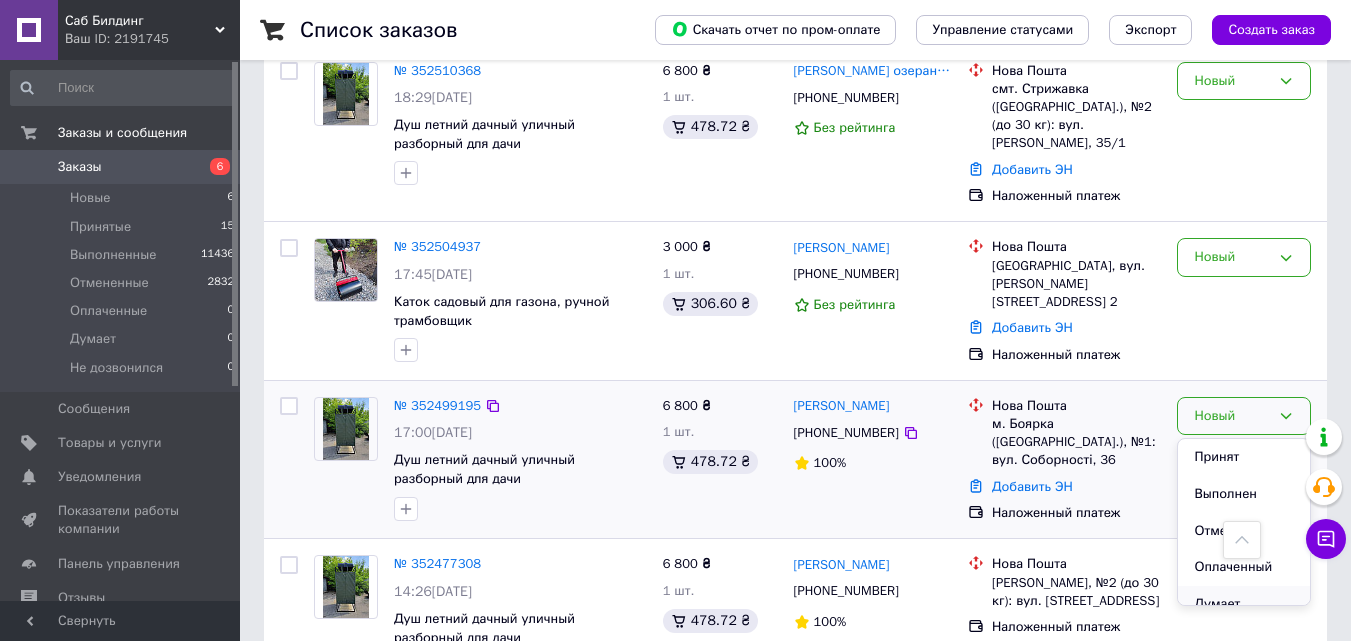 scroll, scrollTop: 53, scrollLeft: 0, axis: vertical 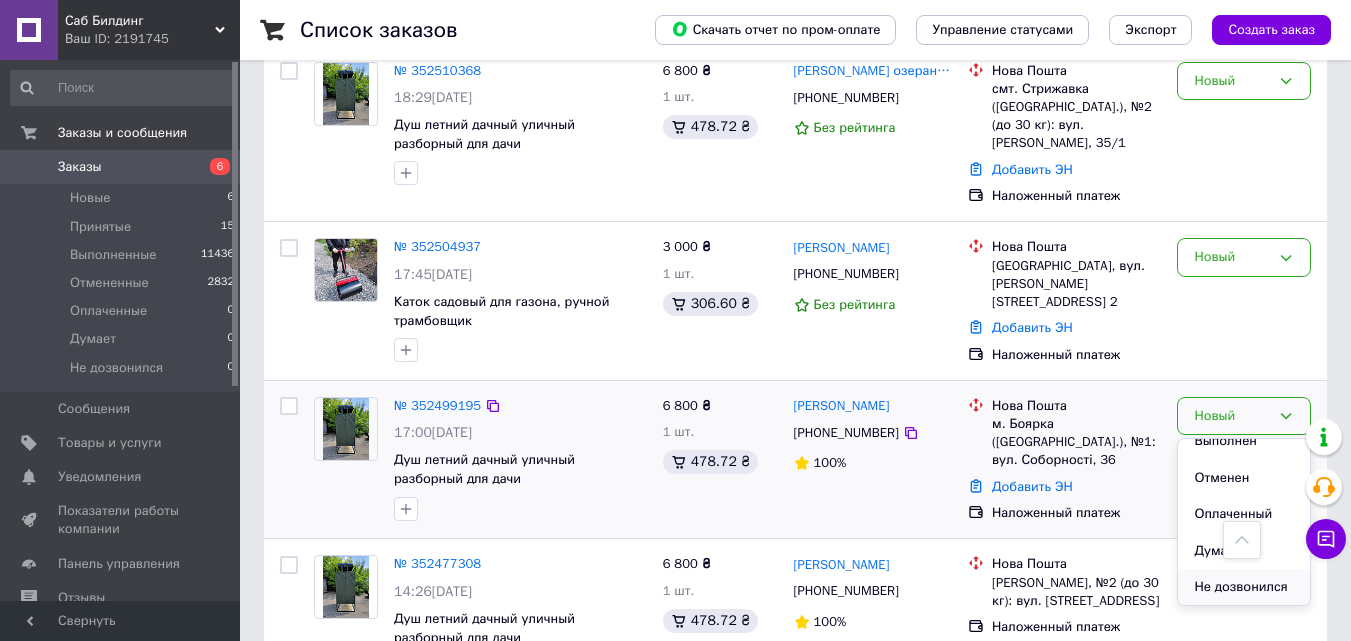 click on "Не дозвонился" at bounding box center [1244, 587] 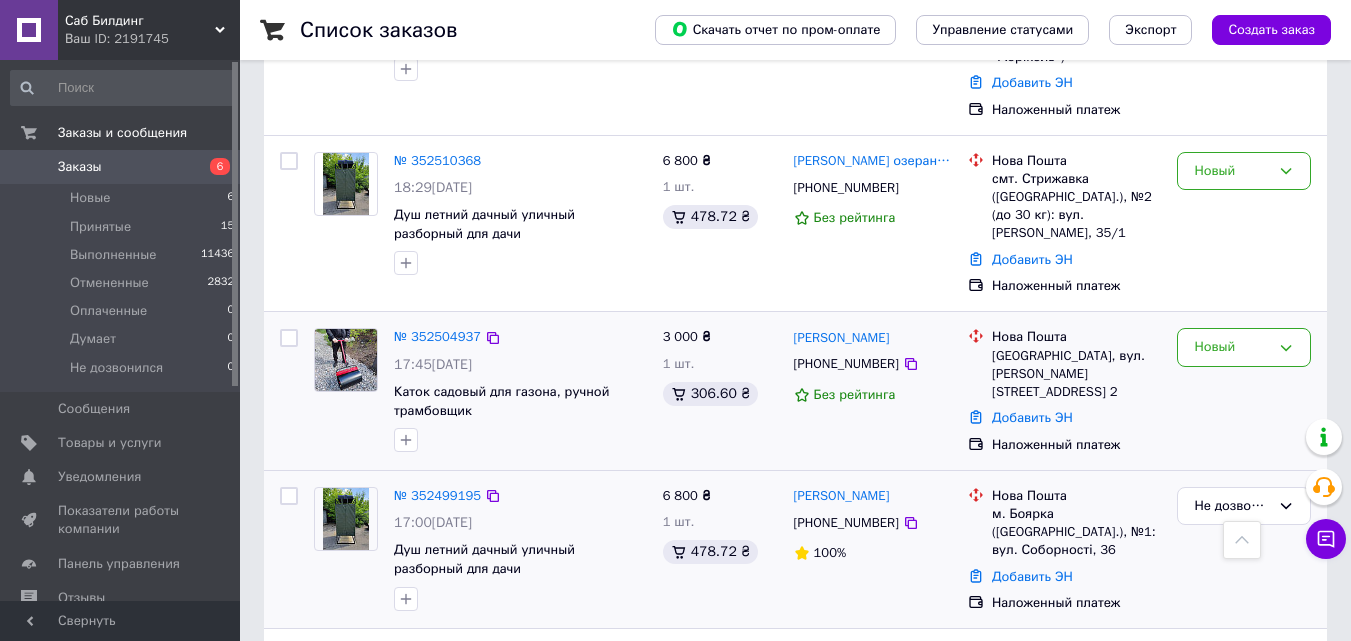 scroll, scrollTop: 600, scrollLeft: 0, axis: vertical 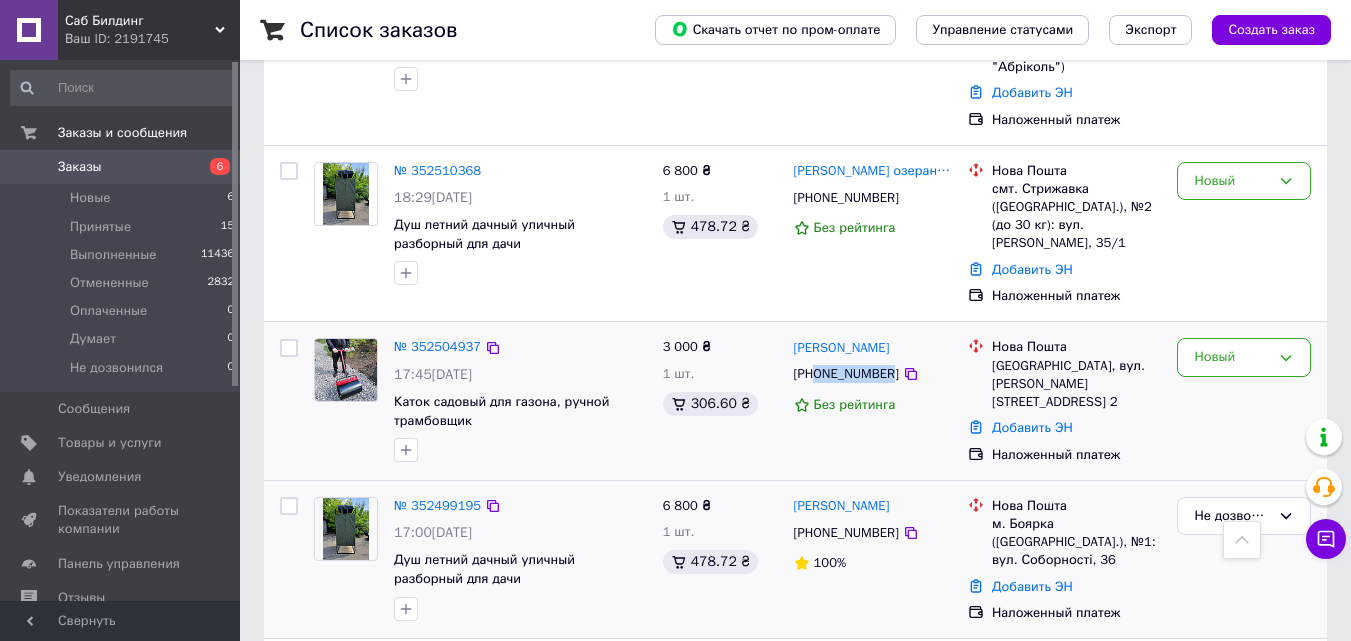 drag, startPoint x: 884, startPoint y: 304, endPoint x: 818, endPoint y: 305, distance: 66.007576 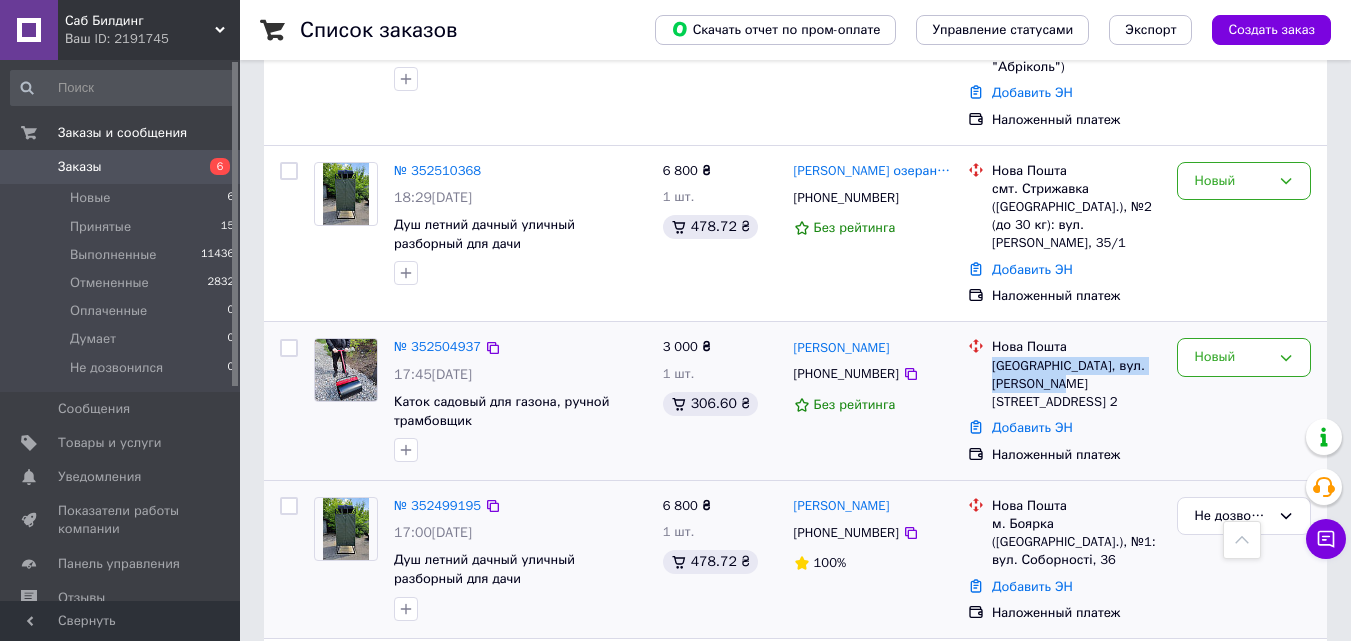 drag, startPoint x: 994, startPoint y: 292, endPoint x: 1009, endPoint y: 308, distance: 21.931713 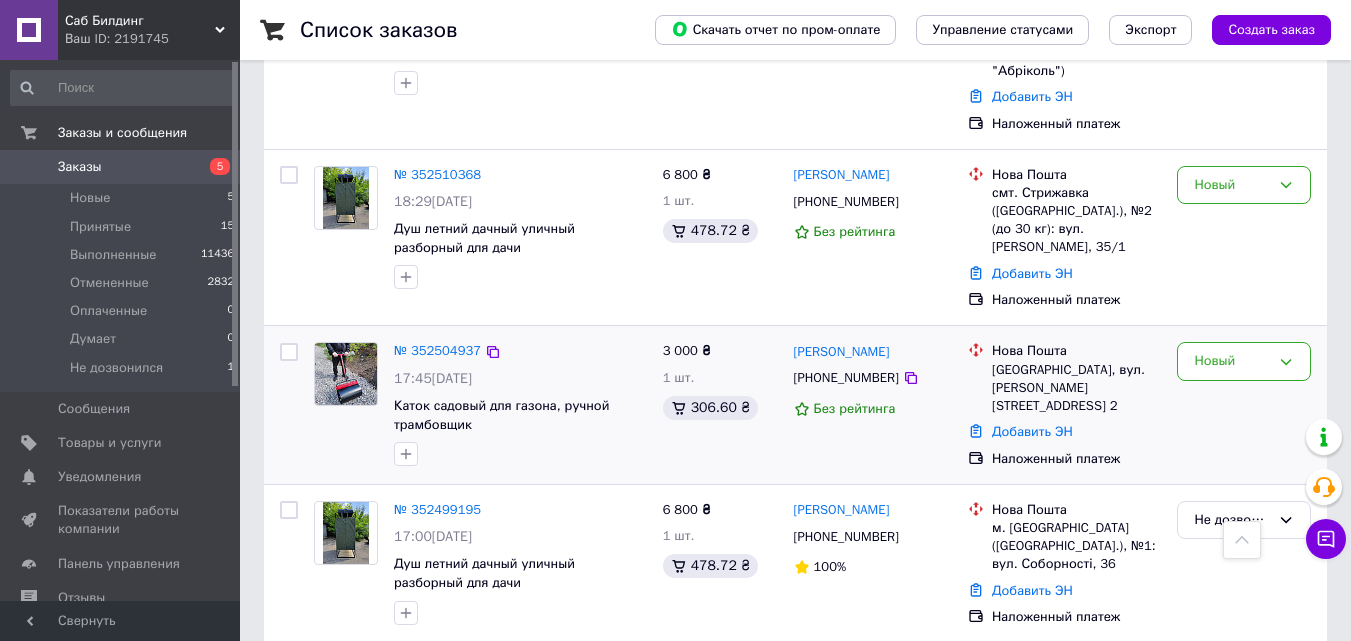 scroll, scrollTop: 700, scrollLeft: 0, axis: vertical 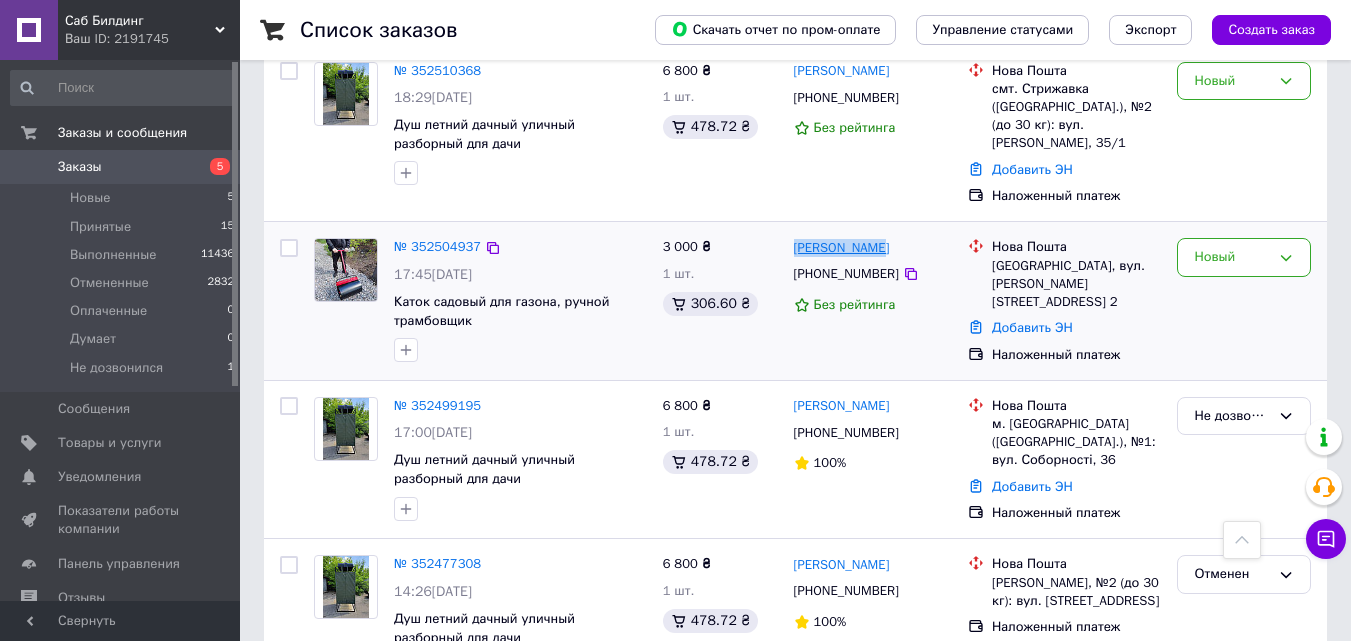 drag, startPoint x: 890, startPoint y: 177, endPoint x: 795, endPoint y: 182, distance: 95.131485 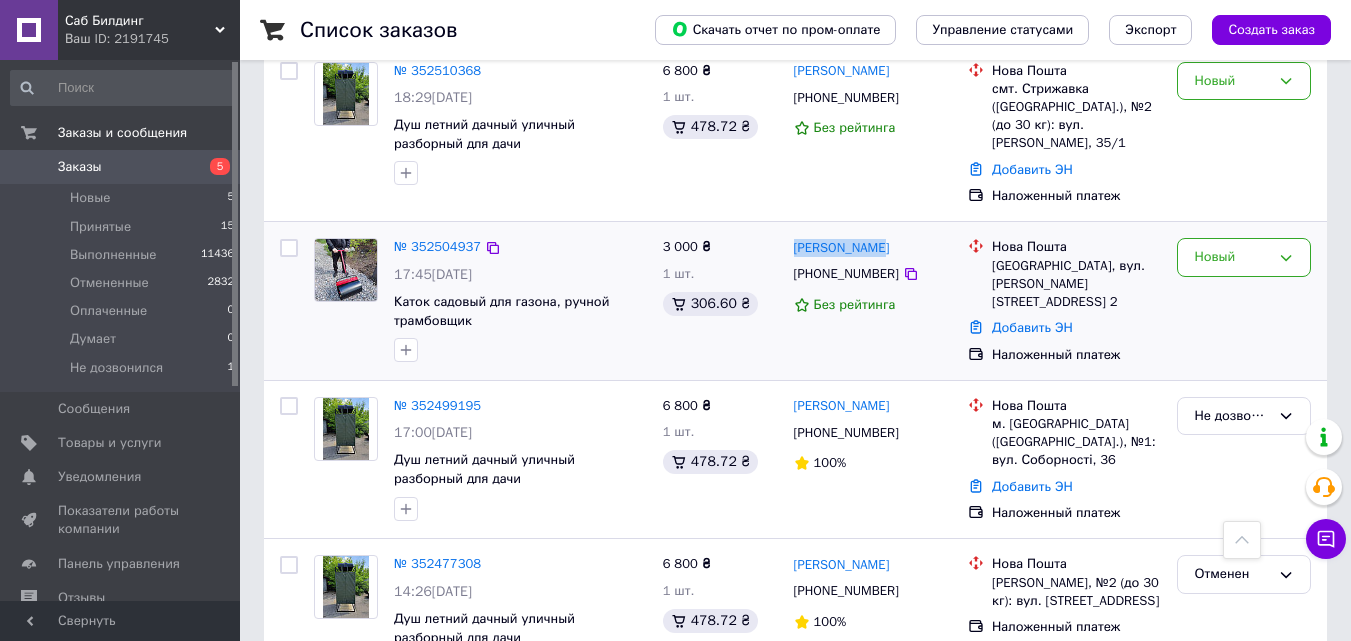 copy on "[PERSON_NAME]" 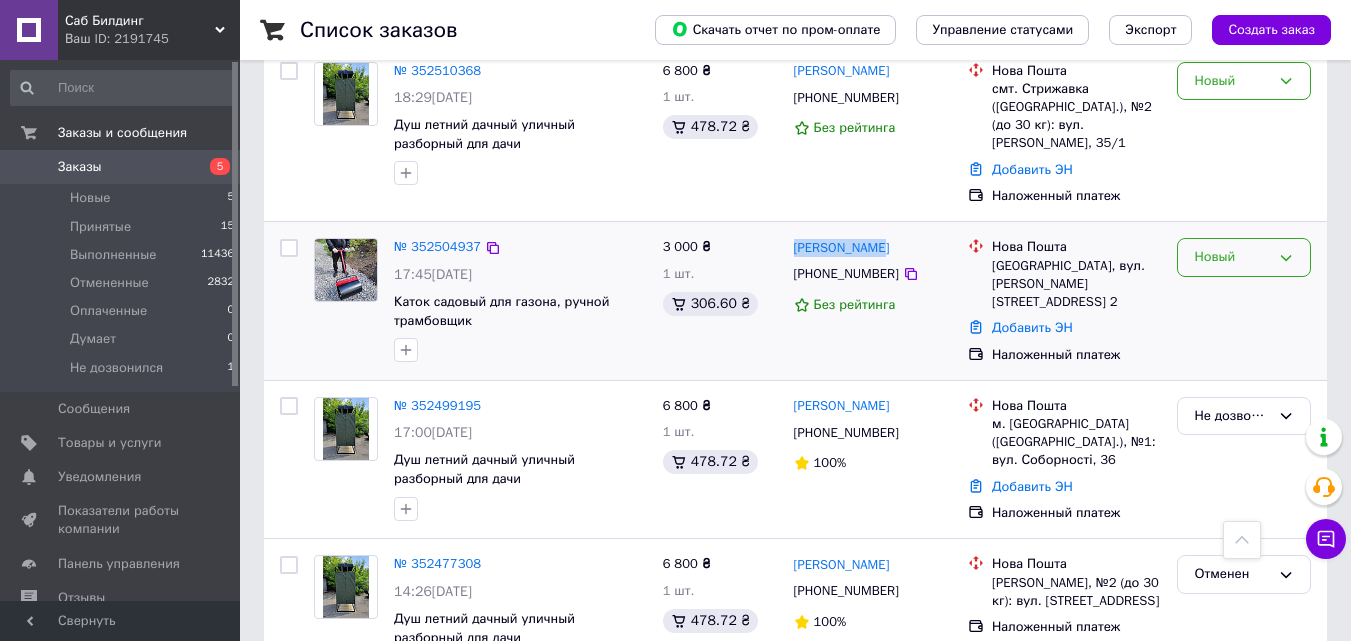 click on "Новый" at bounding box center [1232, 257] 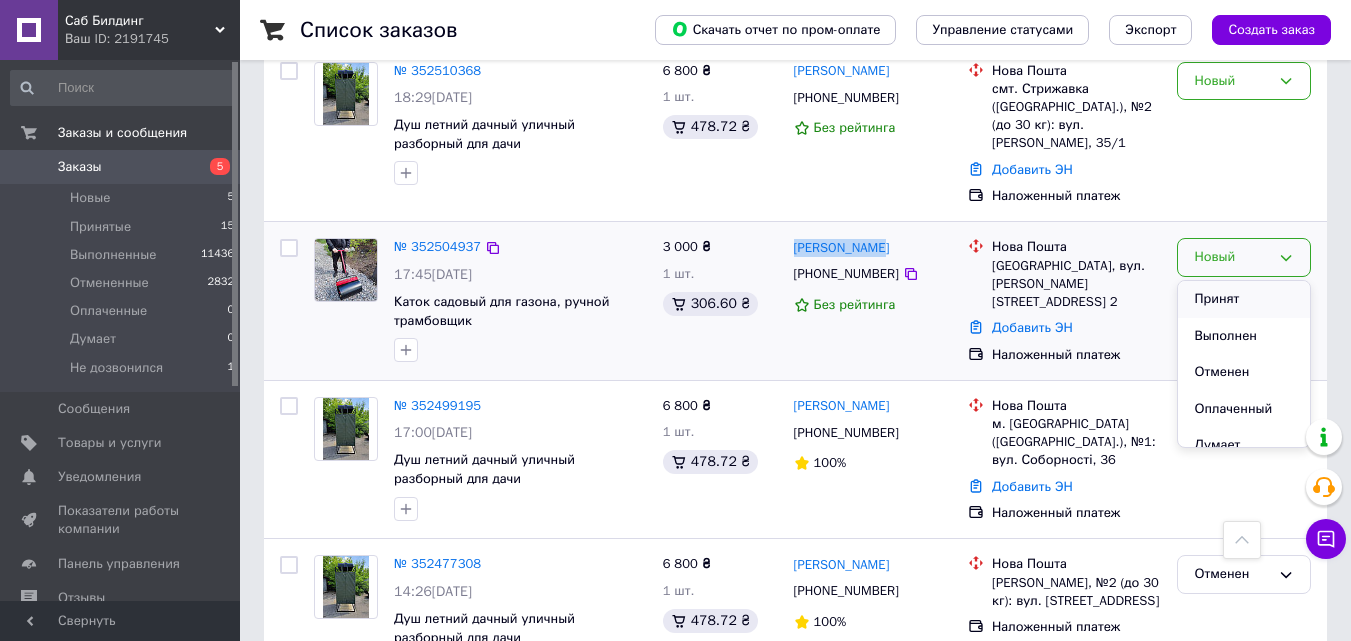 click on "Принят" at bounding box center (1244, 299) 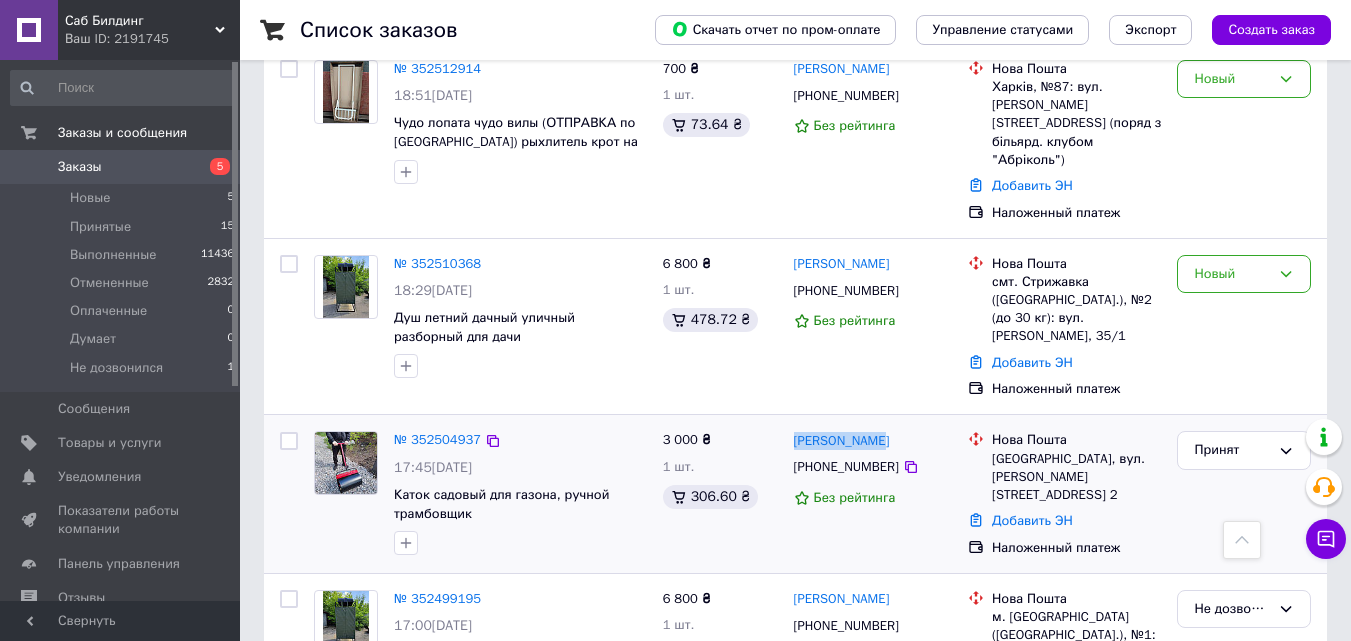 scroll, scrollTop: 500, scrollLeft: 0, axis: vertical 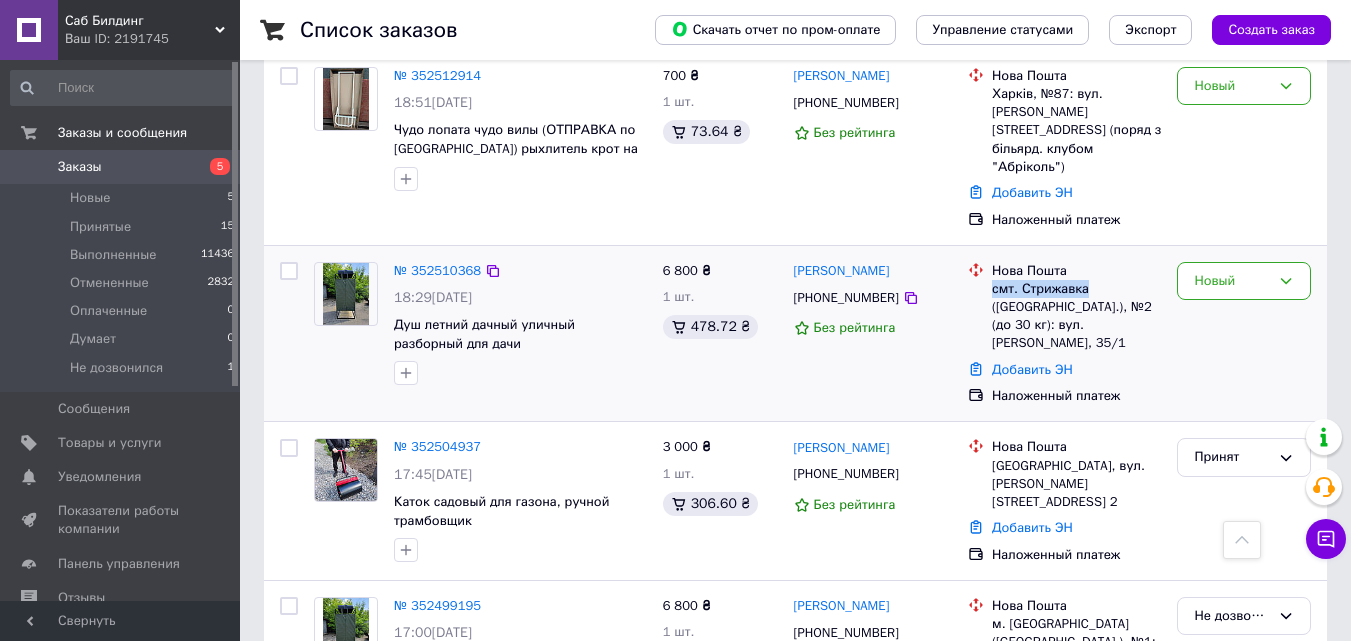 drag, startPoint x: 1083, startPoint y: 227, endPoint x: 988, endPoint y: 243, distance: 96.337944 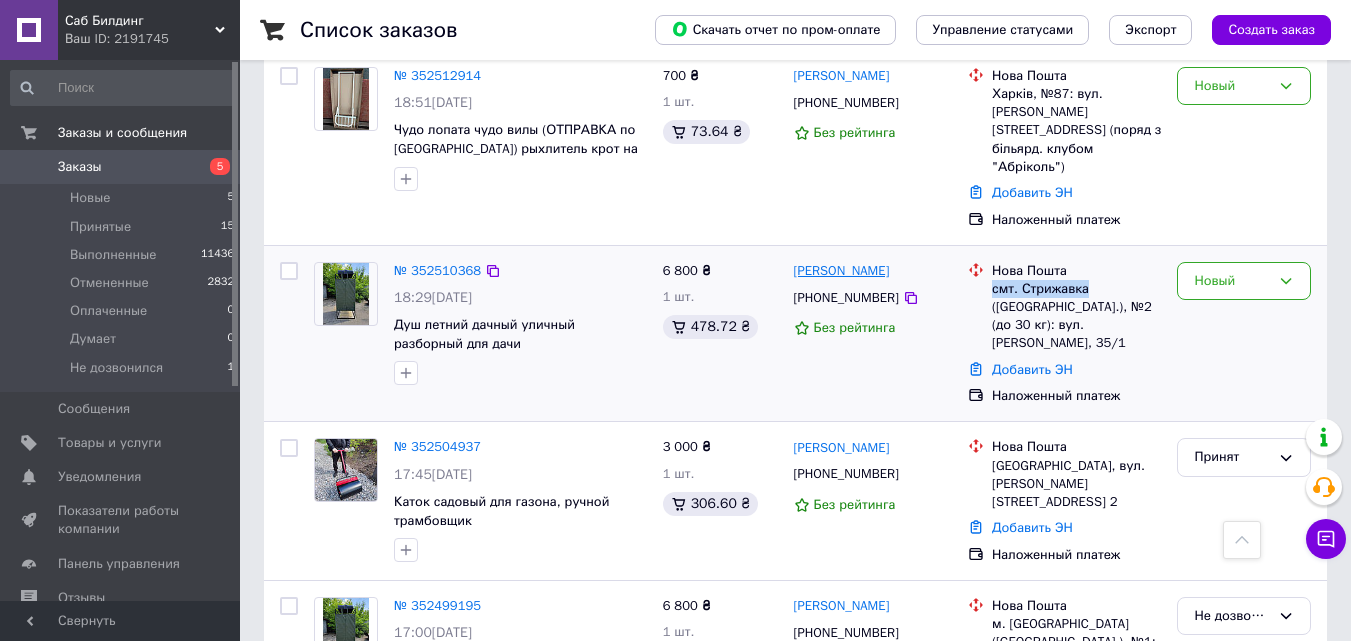 copy on "смт. Стрижавка" 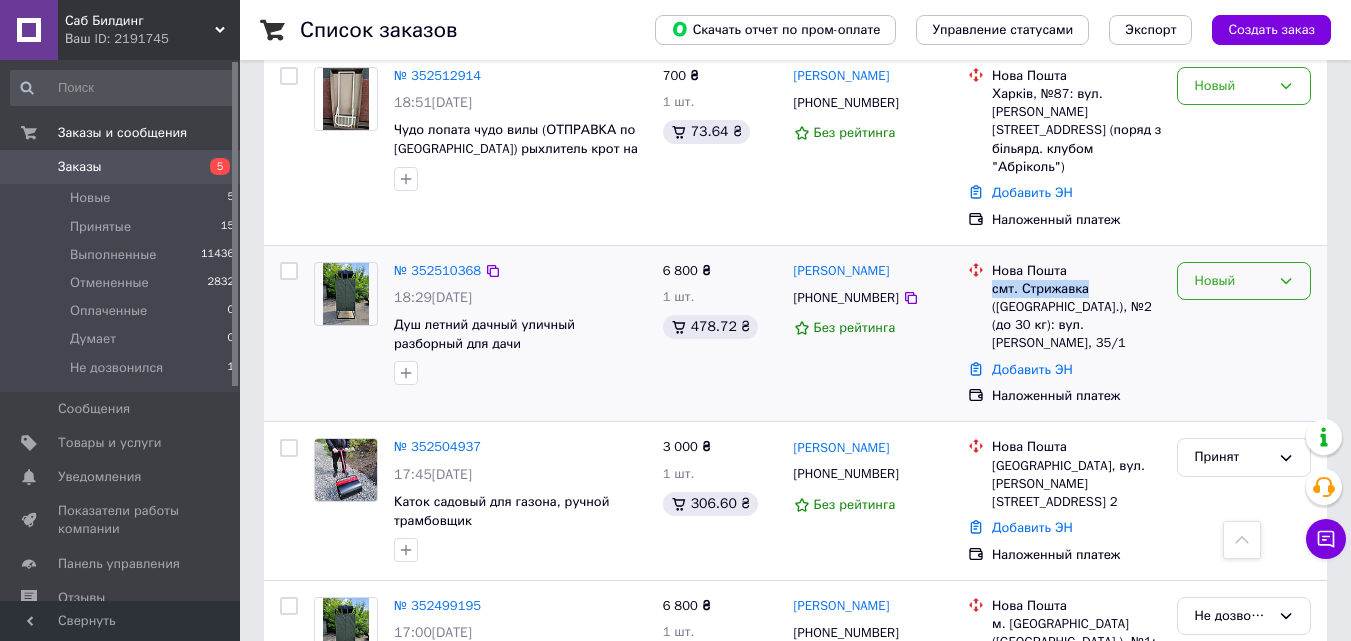 click on "Новый" at bounding box center [1232, 281] 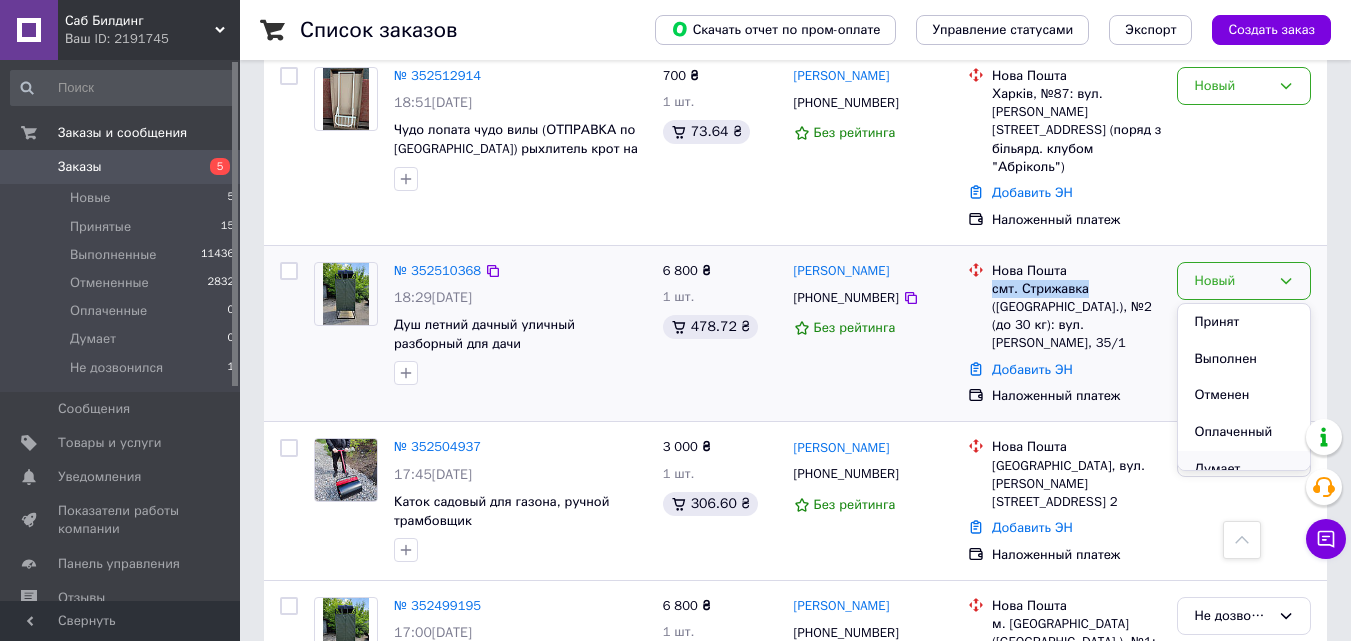 scroll, scrollTop: 53, scrollLeft: 0, axis: vertical 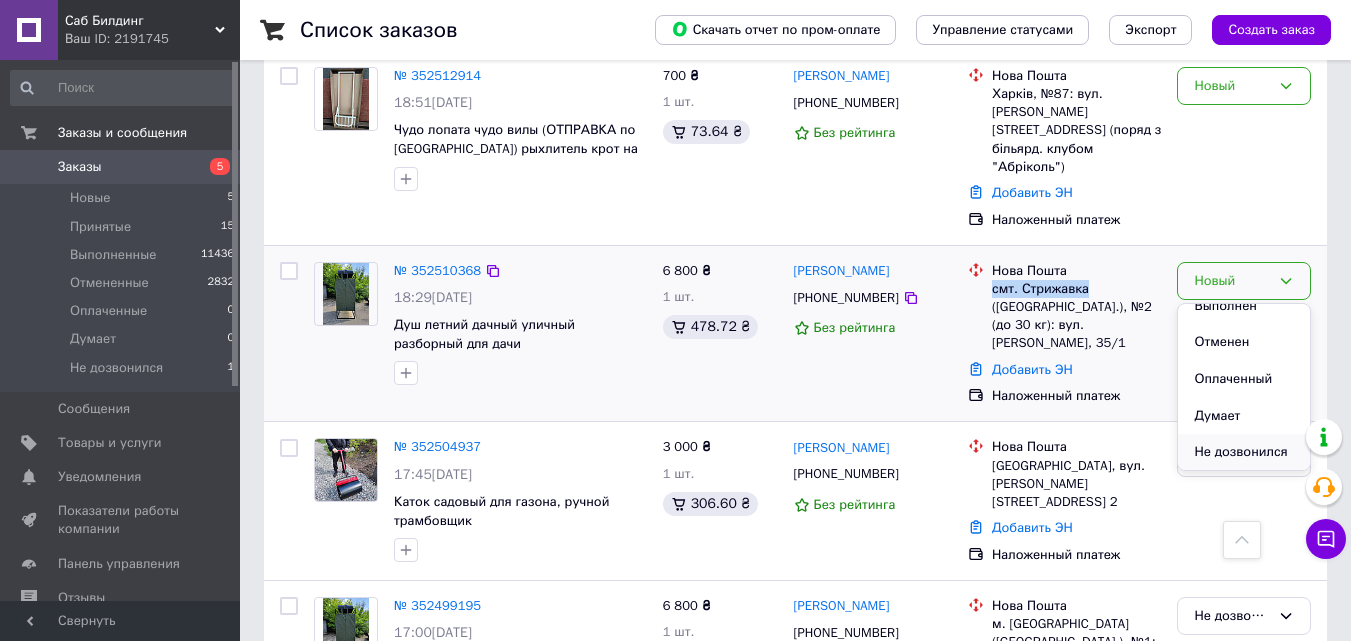 click on "Не дозвонился" at bounding box center [1244, 452] 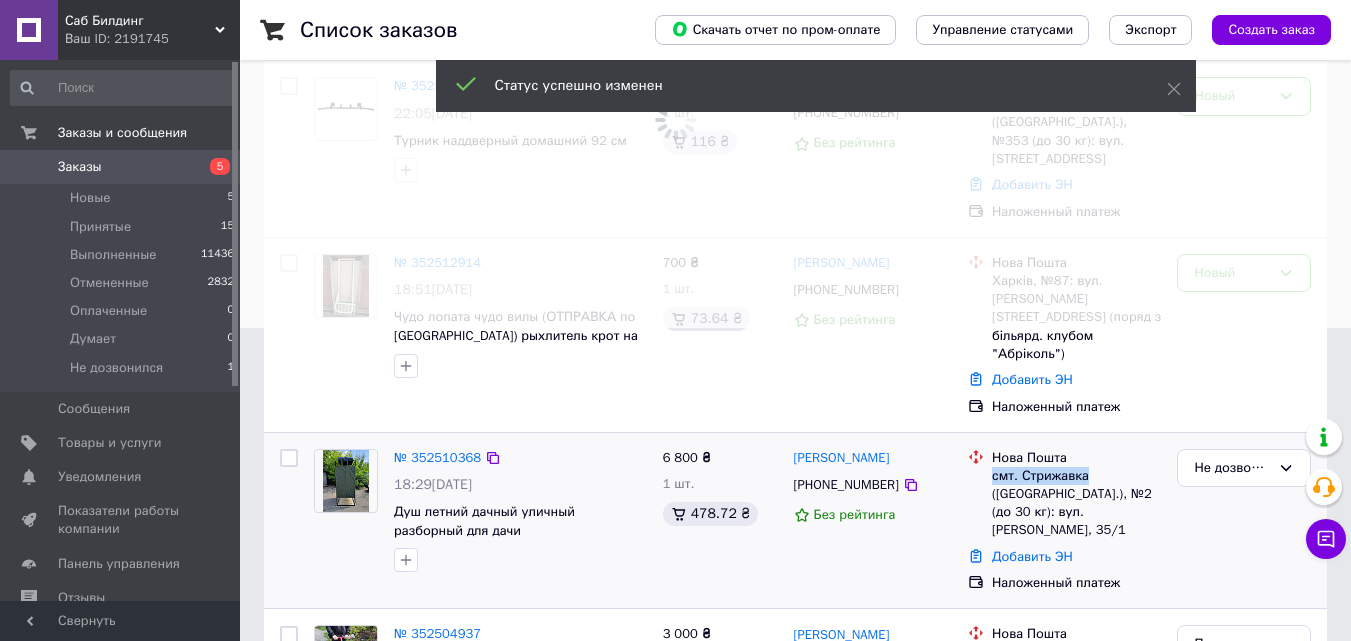 scroll, scrollTop: 300, scrollLeft: 0, axis: vertical 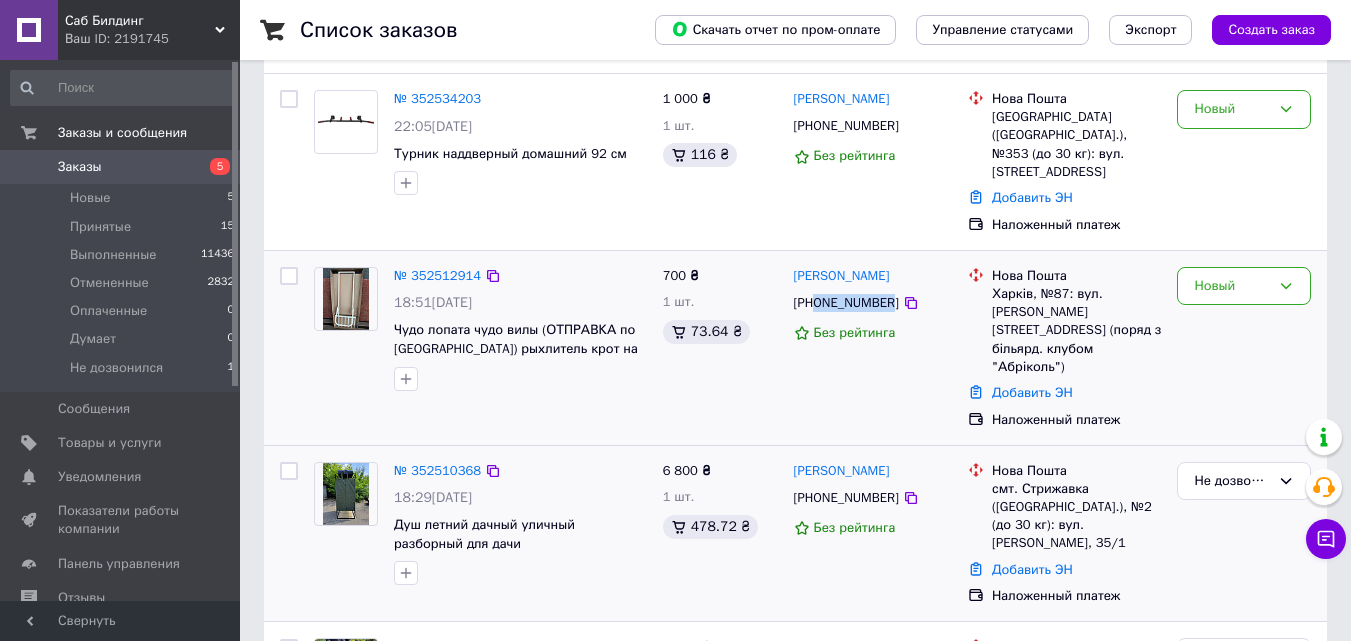 drag, startPoint x: 886, startPoint y: 285, endPoint x: 817, endPoint y: 292, distance: 69.354164 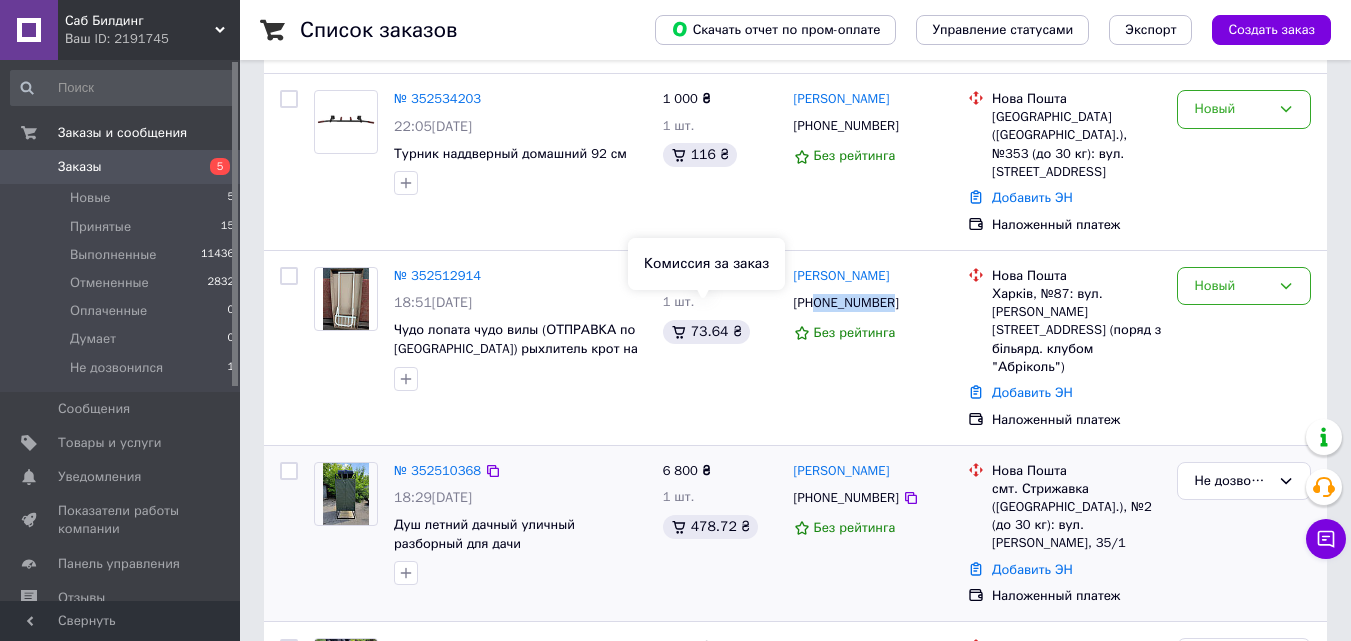 copy on "0502552767" 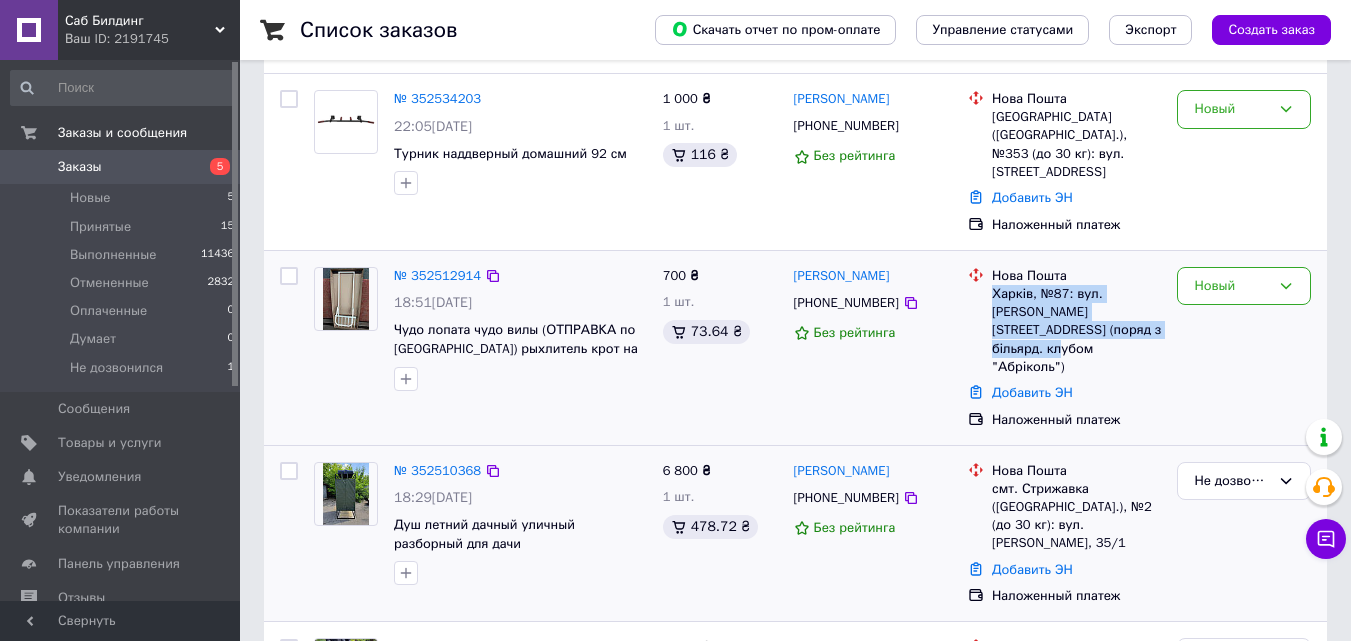 drag, startPoint x: 993, startPoint y: 278, endPoint x: 1161, endPoint y: 307, distance: 170.4846 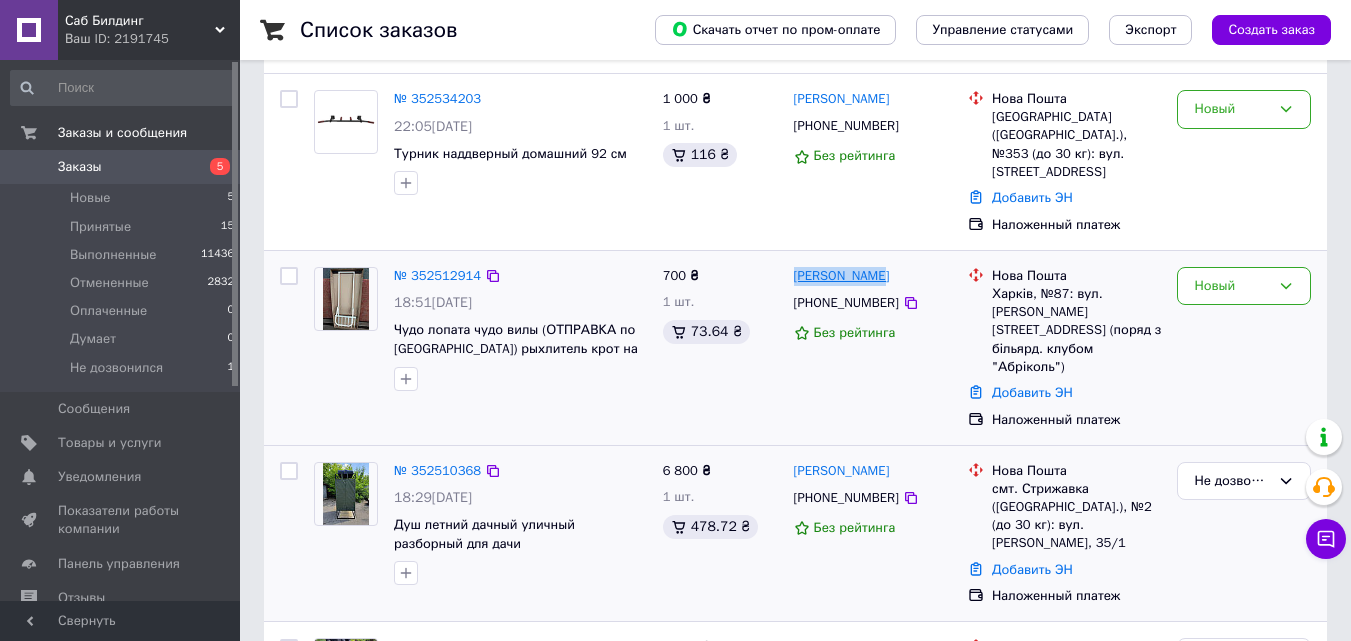 drag, startPoint x: 881, startPoint y: 260, endPoint x: 796, endPoint y: 264, distance: 85.09406 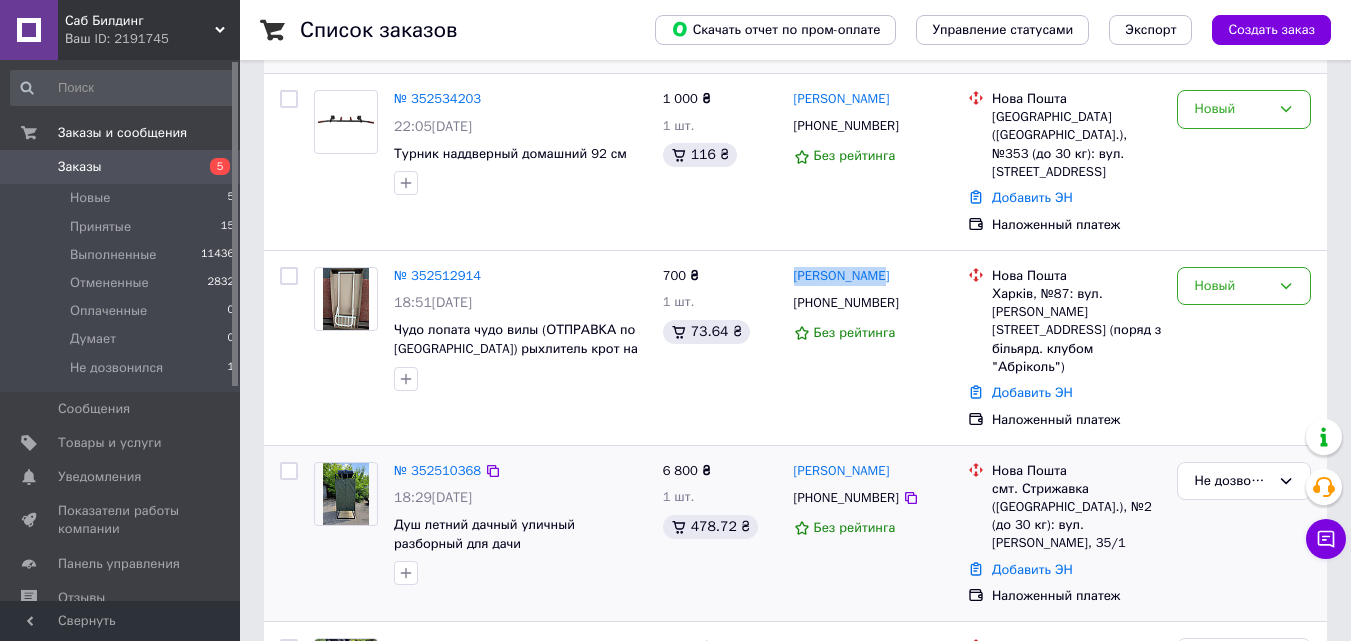 copy on "[PERSON_NAME]" 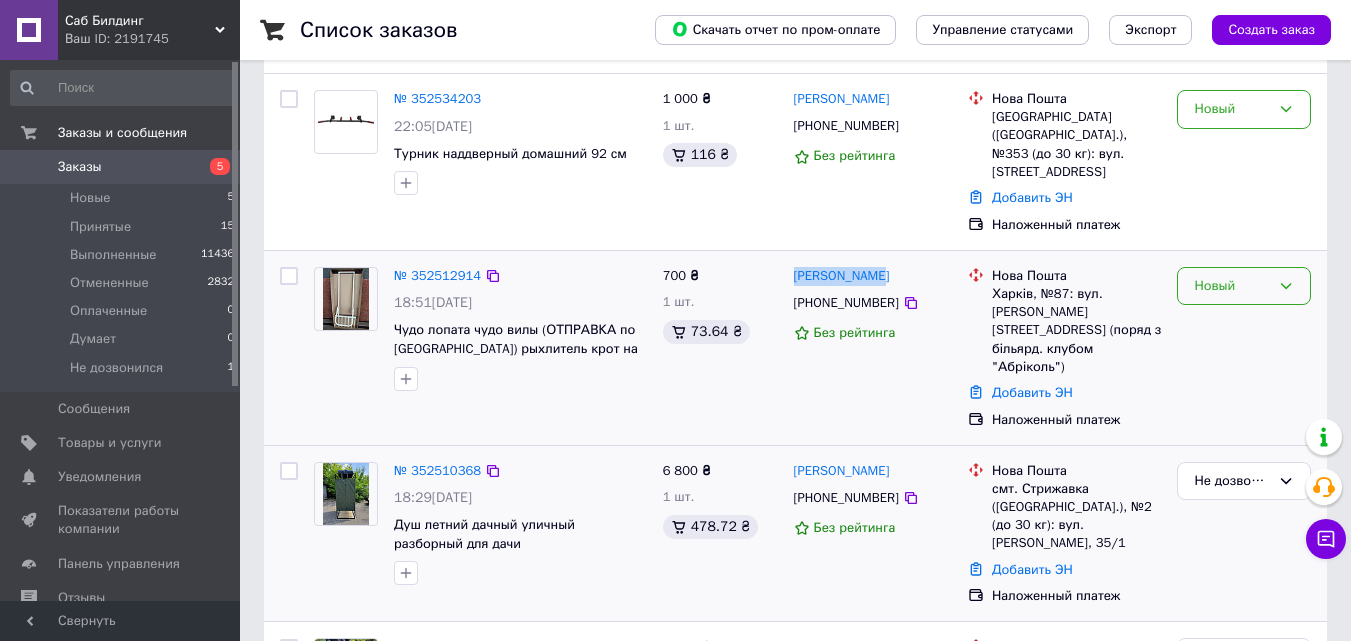 click on "Новый" at bounding box center [1232, 286] 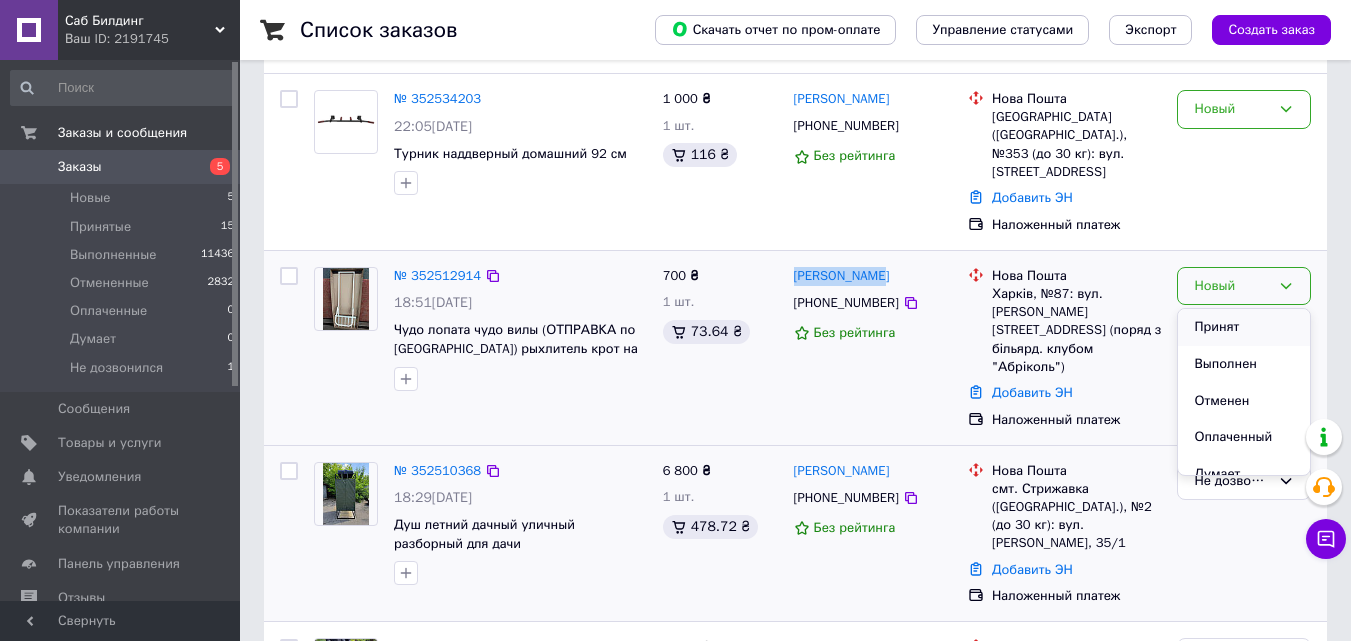 click on "Принят" at bounding box center (1244, 327) 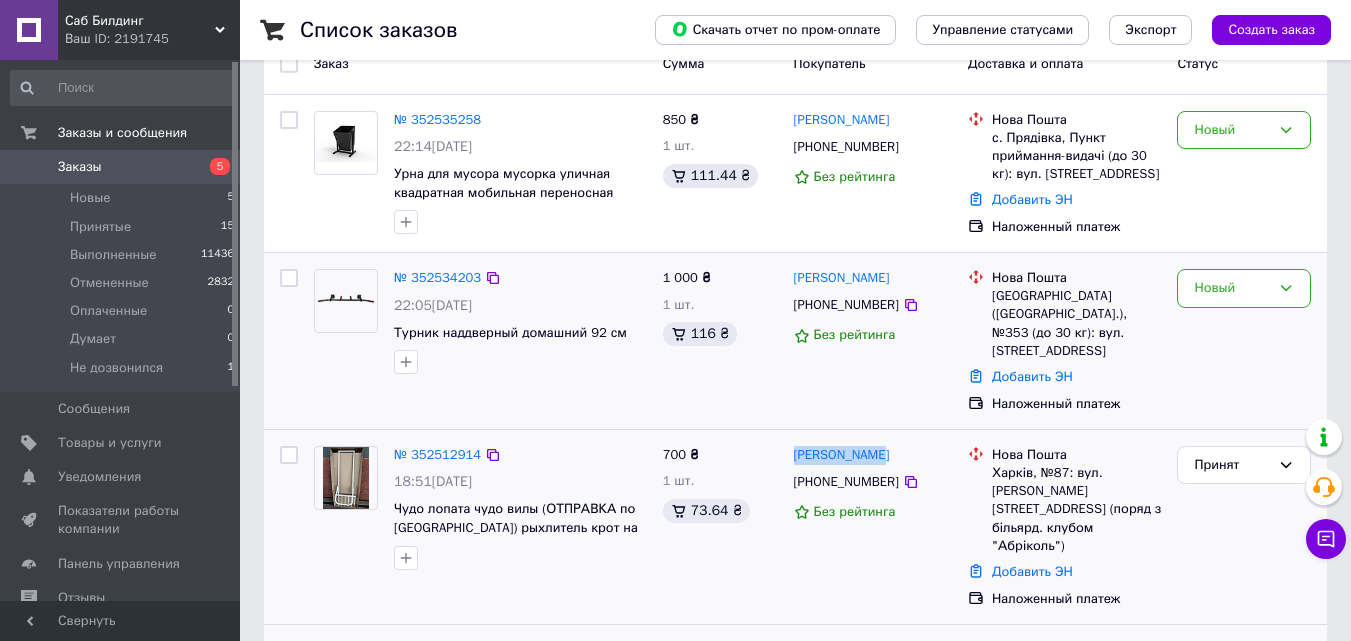 scroll, scrollTop: 100, scrollLeft: 0, axis: vertical 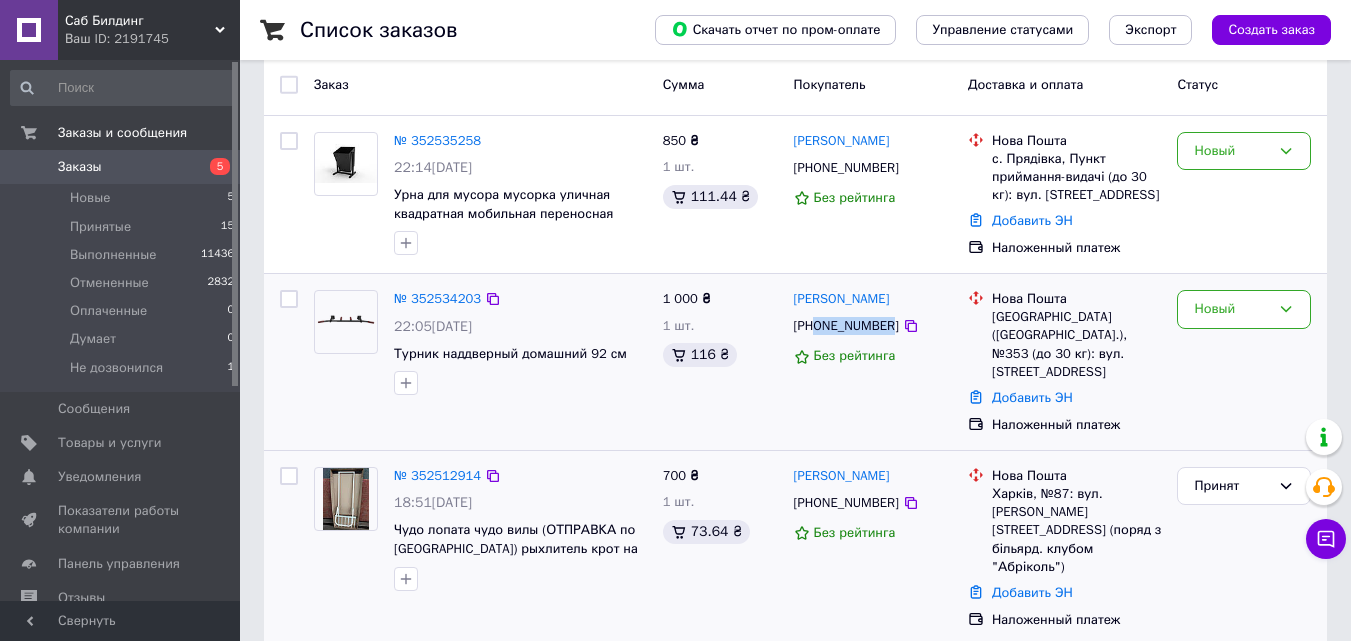 drag, startPoint x: 884, startPoint y: 324, endPoint x: 816, endPoint y: 321, distance: 68.06615 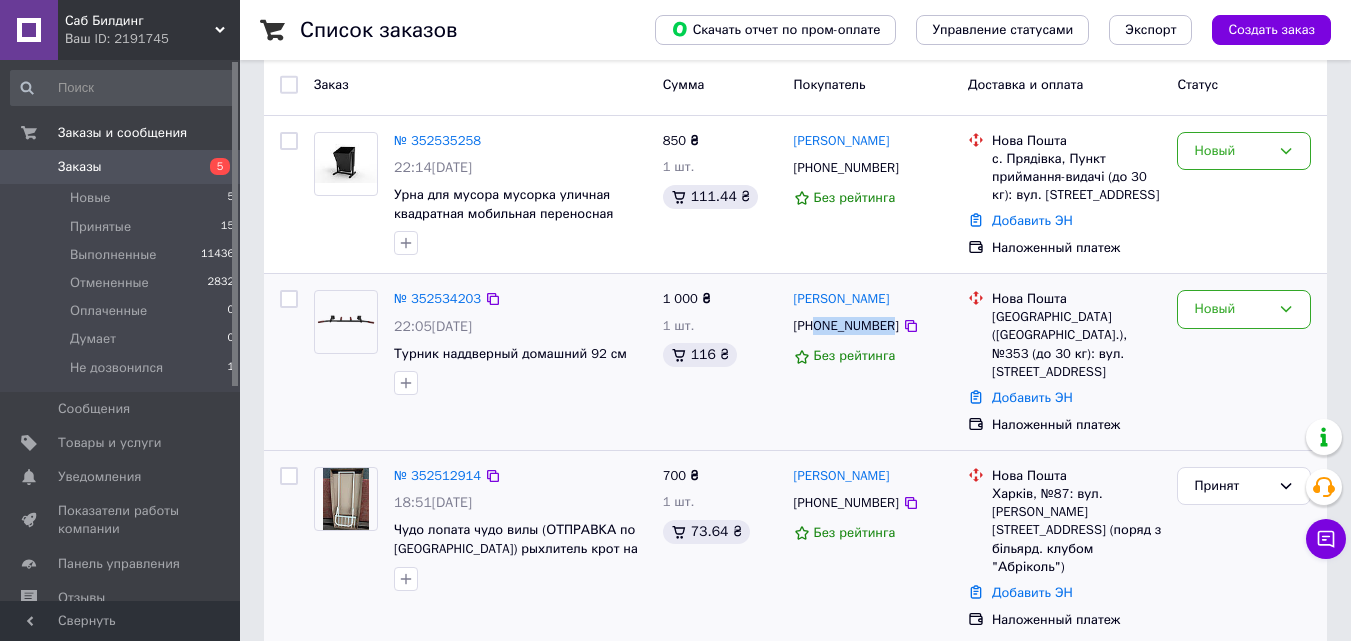 copy on "0984638721" 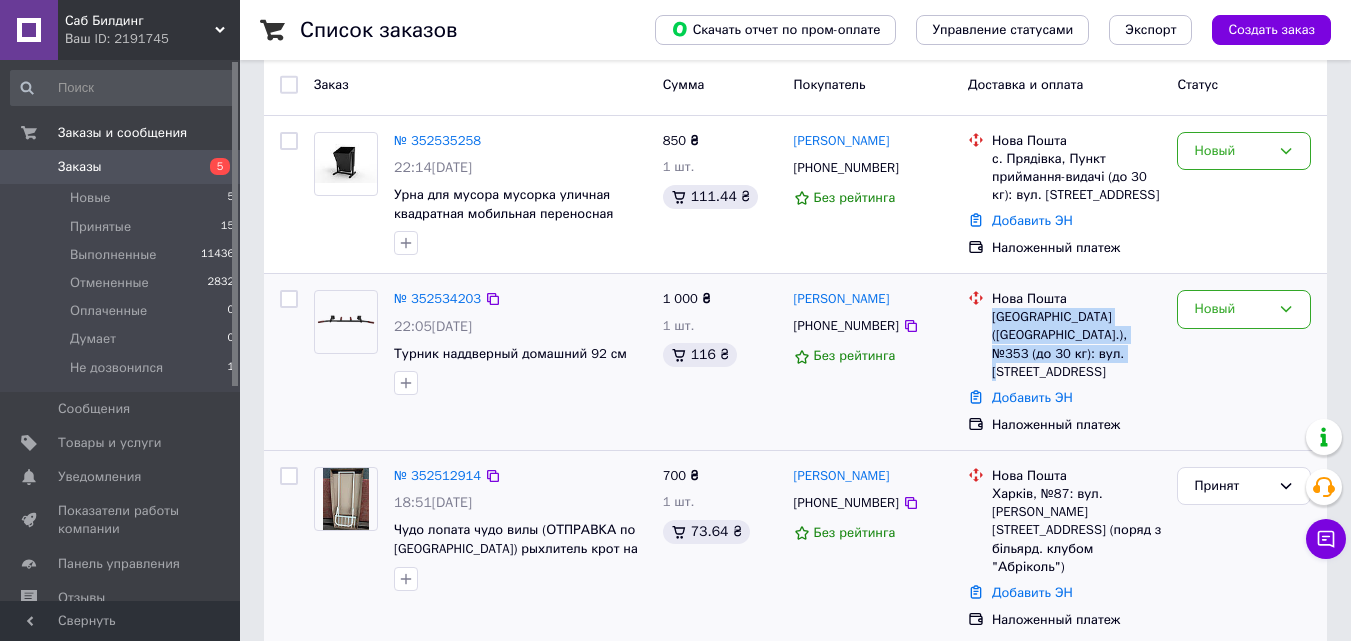 drag, startPoint x: 992, startPoint y: 315, endPoint x: 1126, endPoint y: 351, distance: 138.75157 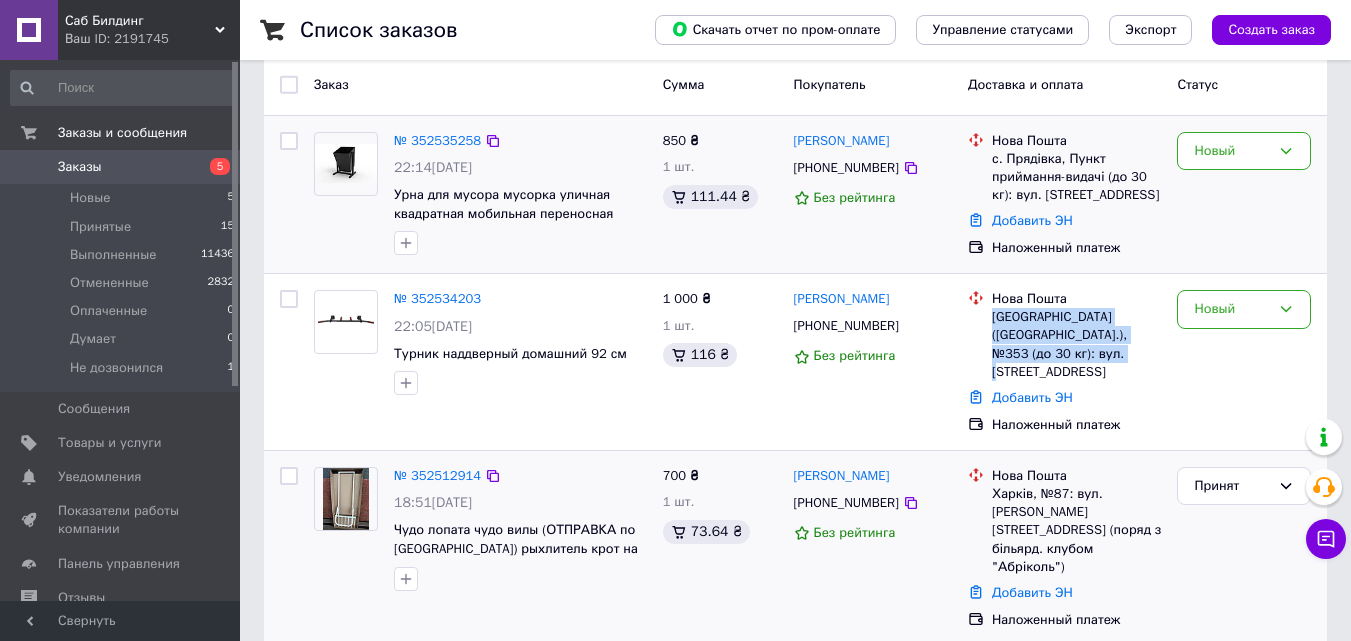 copy on "[GEOGRAPHIC_DATA] ([GEOGRAPHIC_DATA].), №353 (до 30 кг): вул. [STREET_ADDRESS]" 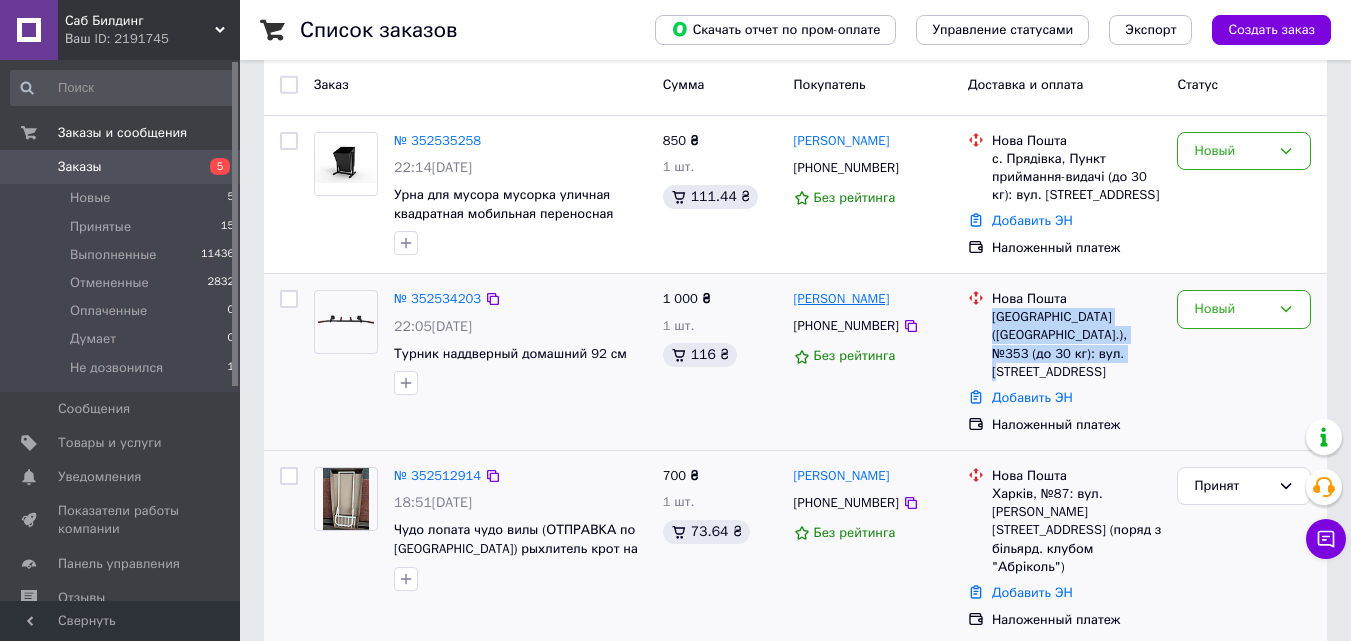 drag, startPoint x: 916, startPoint y: 304, endPoint x: 797, endPoint y: 307, distance: 119.03781 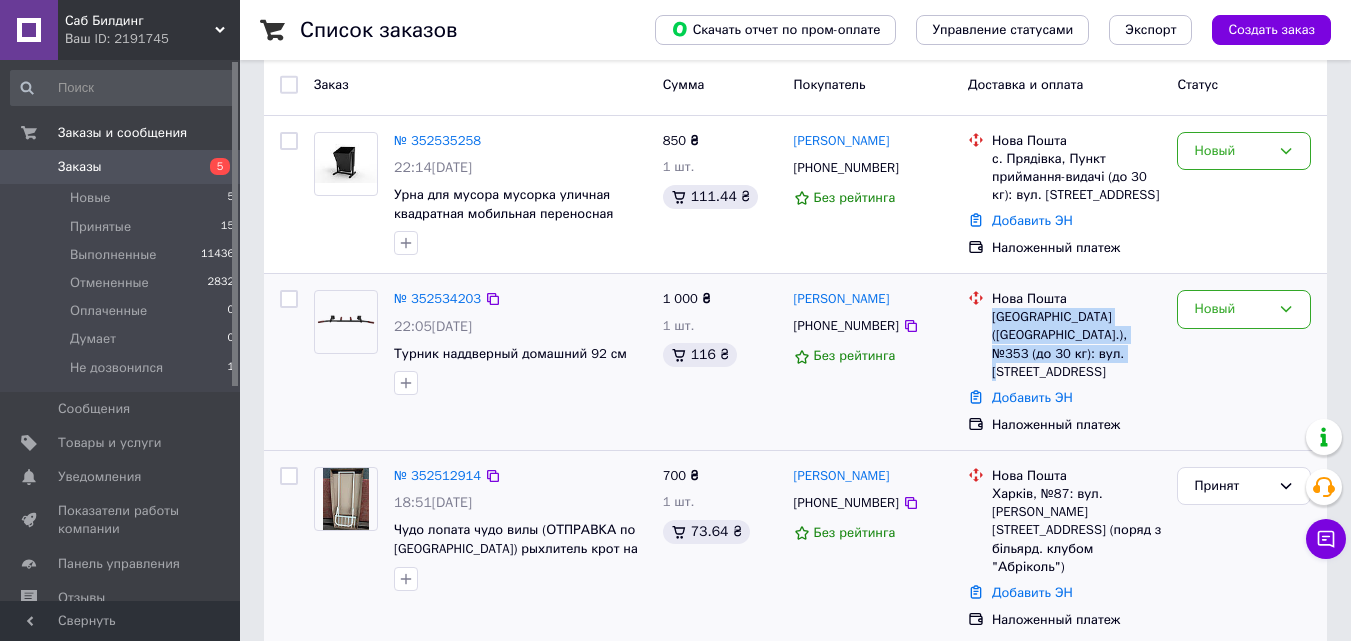 copy on "[PERSON_NAME]" 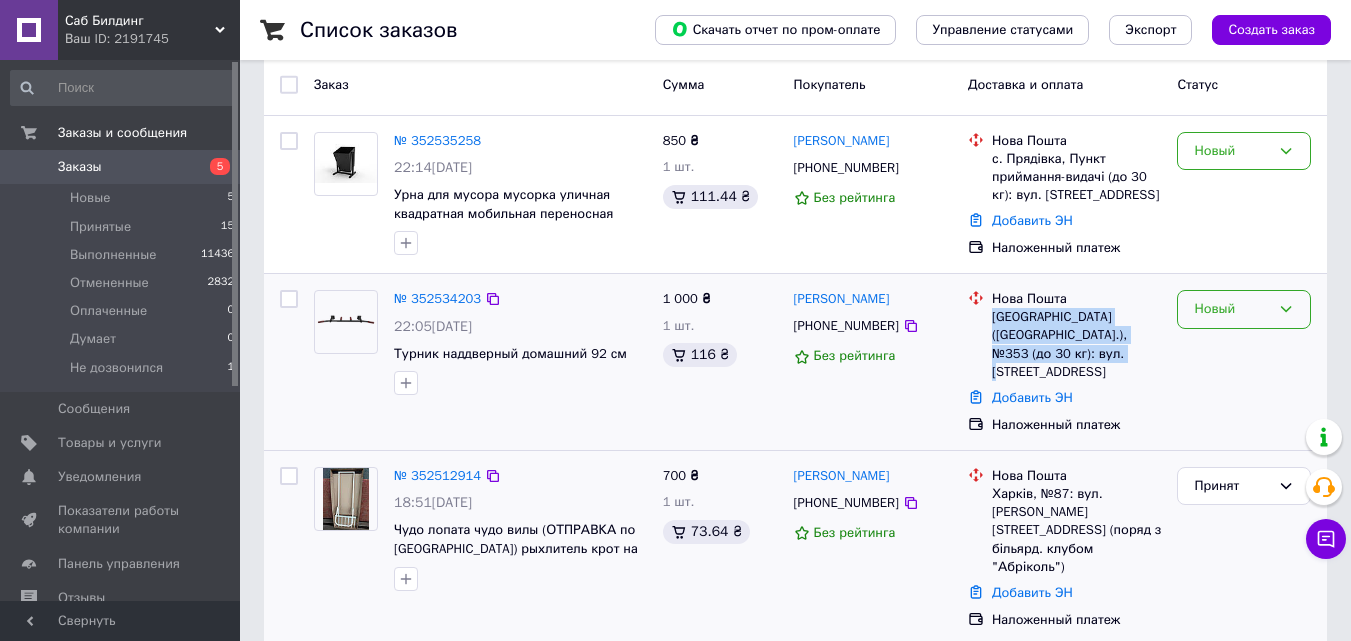 click on "Новый" at bounding box center [1244, 309] 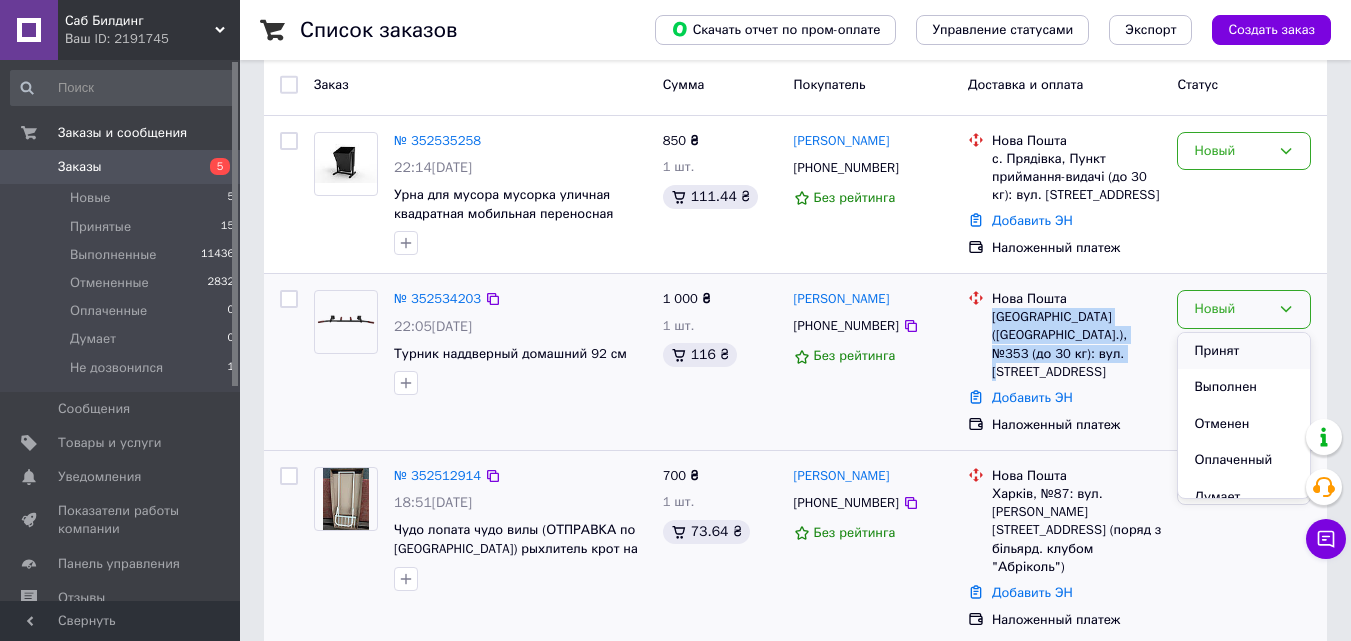 click on "Принят" at bounding box center (1244, 351) 